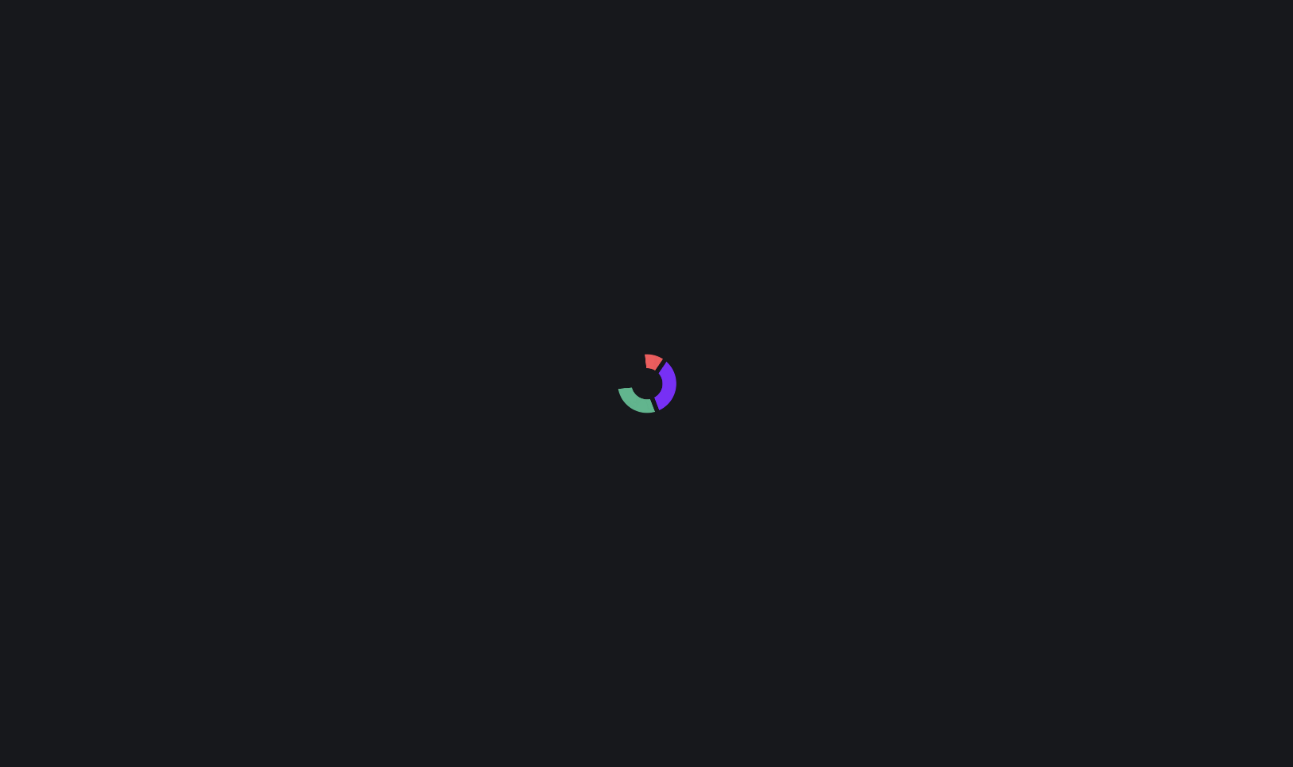 scroll, scrollTop: 0, scrollLeft: 0, axis: both 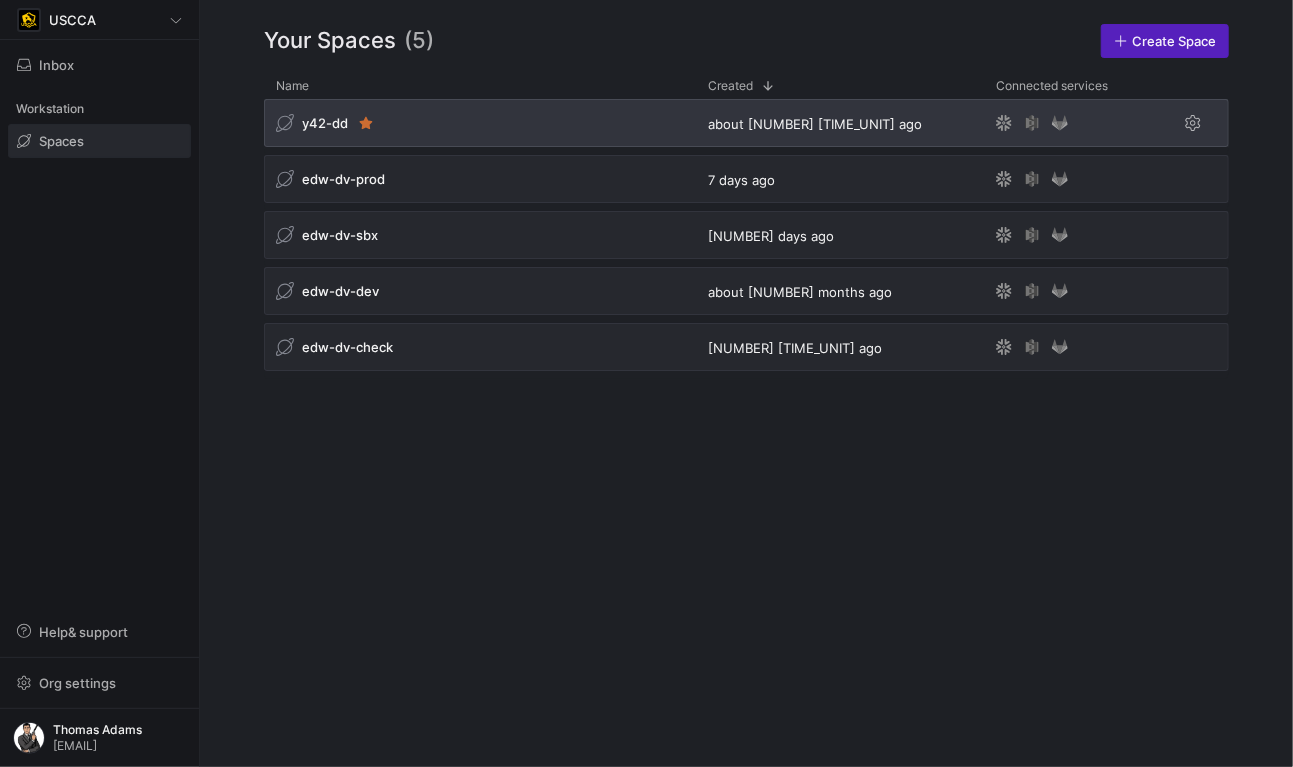 click on "y42-dd" 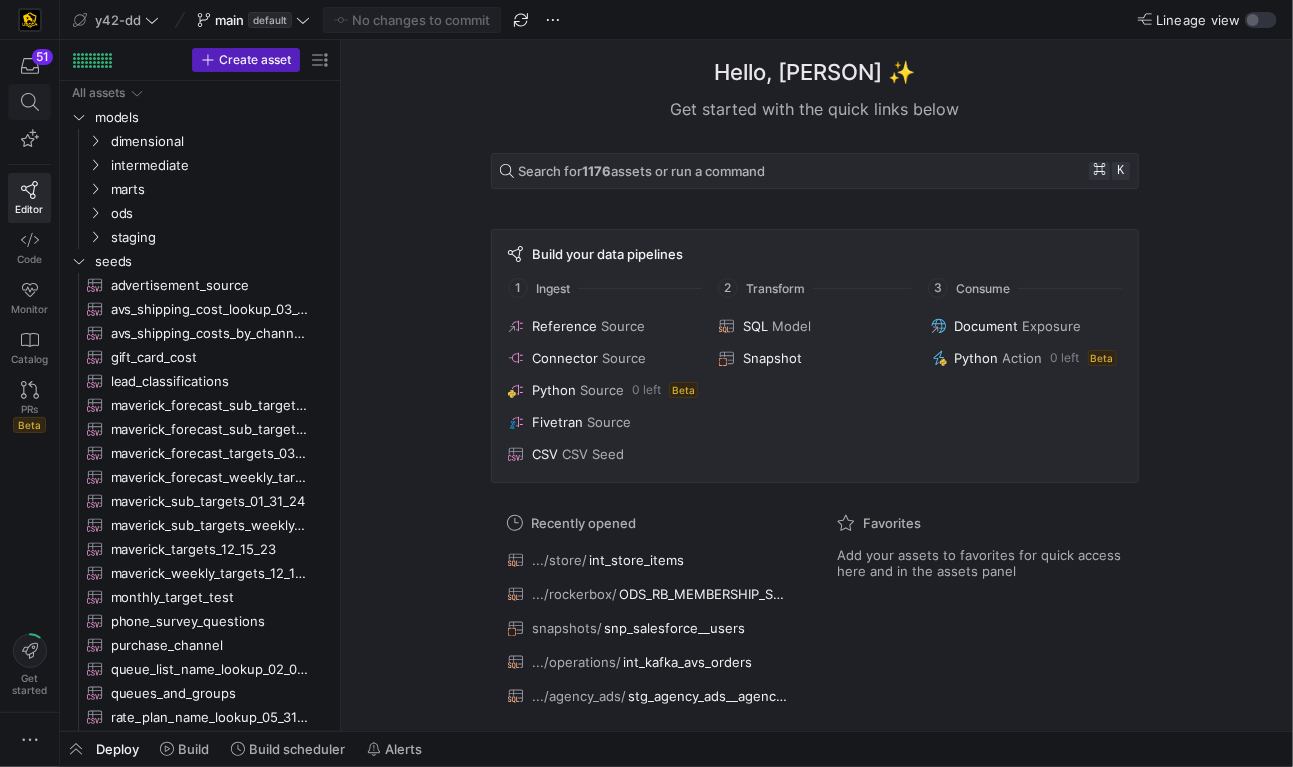 click 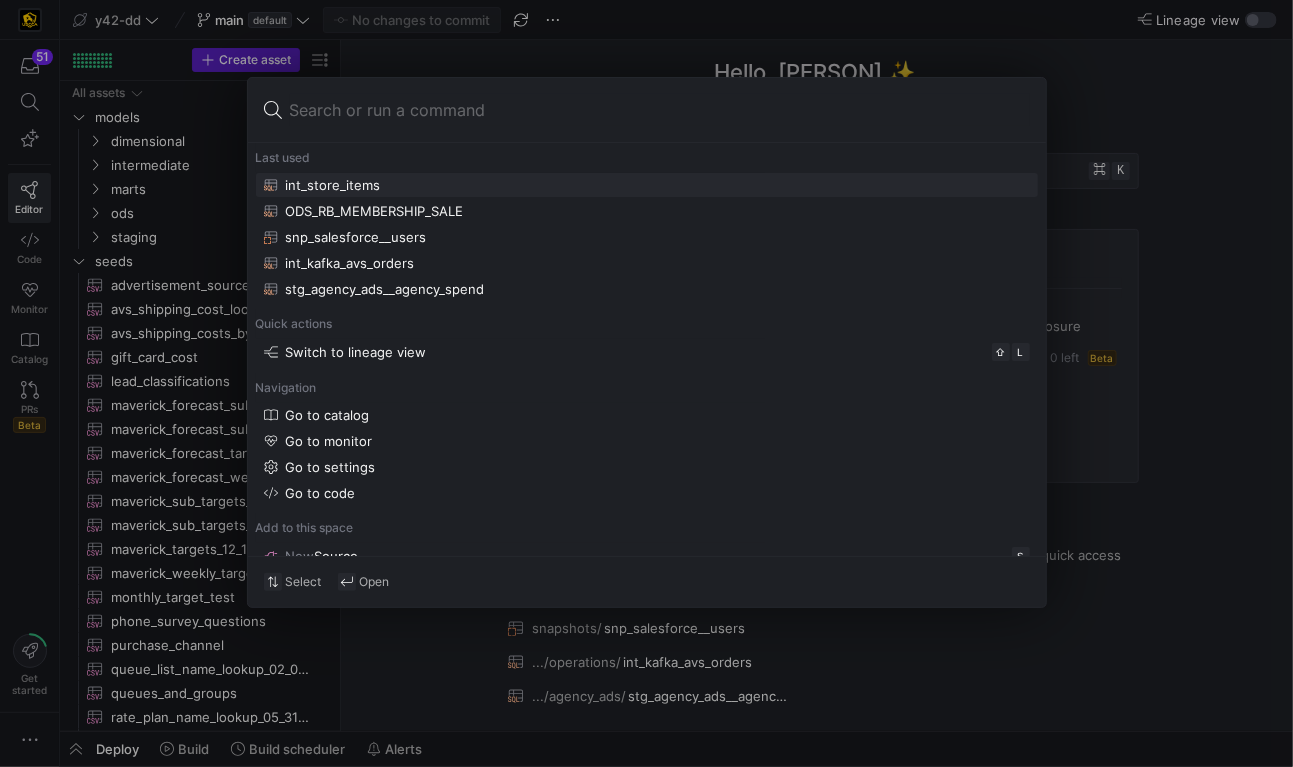 click on "int_store_items" at bounding box center [333, 185] 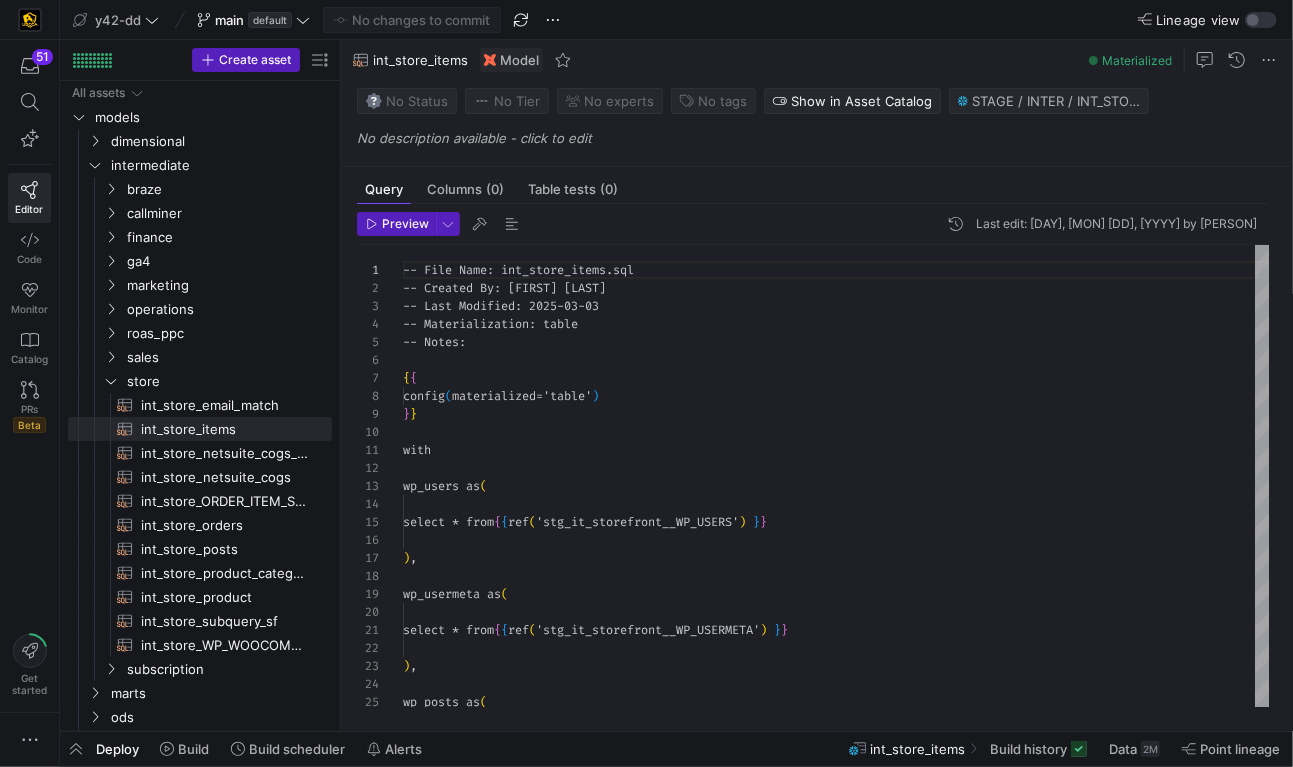 scroll, scrollTop: 180, scrollLeft: 0, axis: vertical 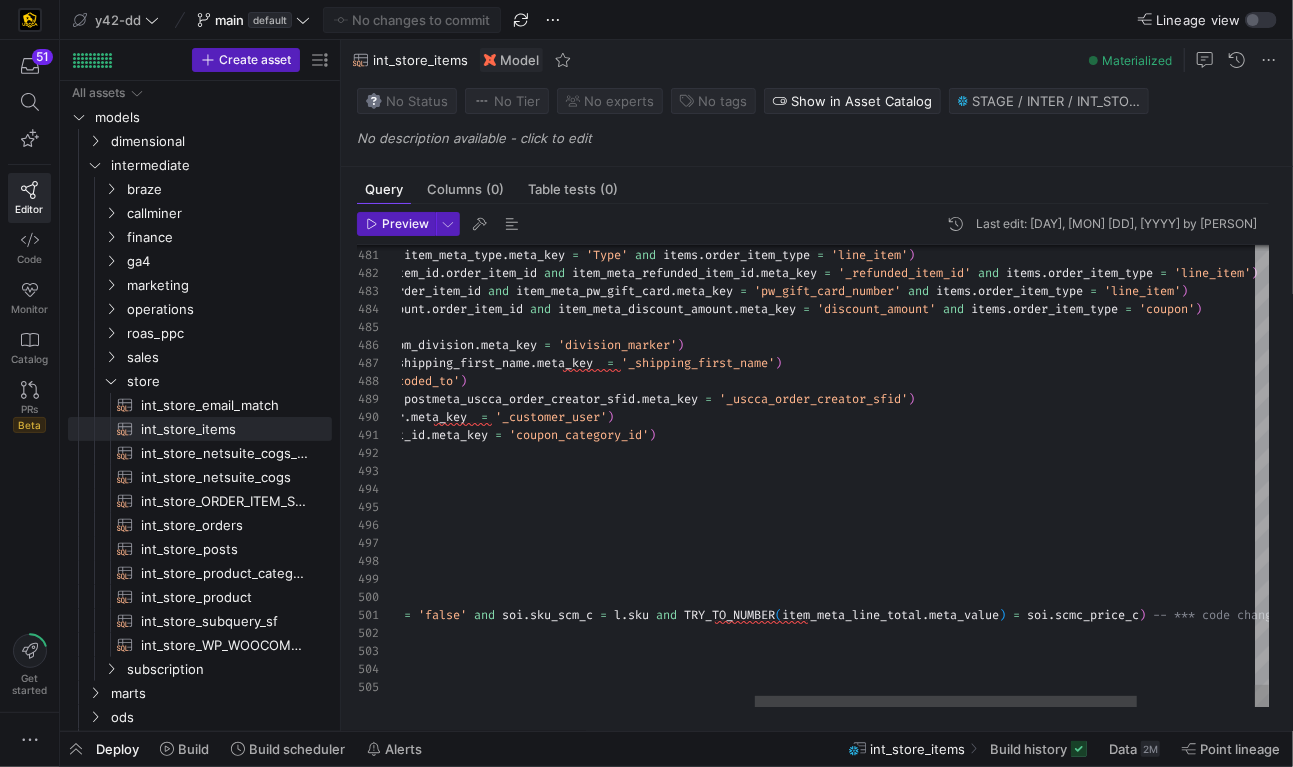 type on "left join scmc_sales_order_line_item_c soi on (nvl(ssoc.id, ssoc2.id) = soi.scmc_sales_order_c and soi.is_deleted = 'false' and soi.sku_scm_c = l.sku and TRY_TO_NUMBER(item_meta_line_total.meta_value) = soi.scmc_price_c) -- *** code change request by [PERSON] ***
left join ut on (soi.id = ut.scmc_sales_order_line_item_c)
left join x on x.id = wp.id
)" 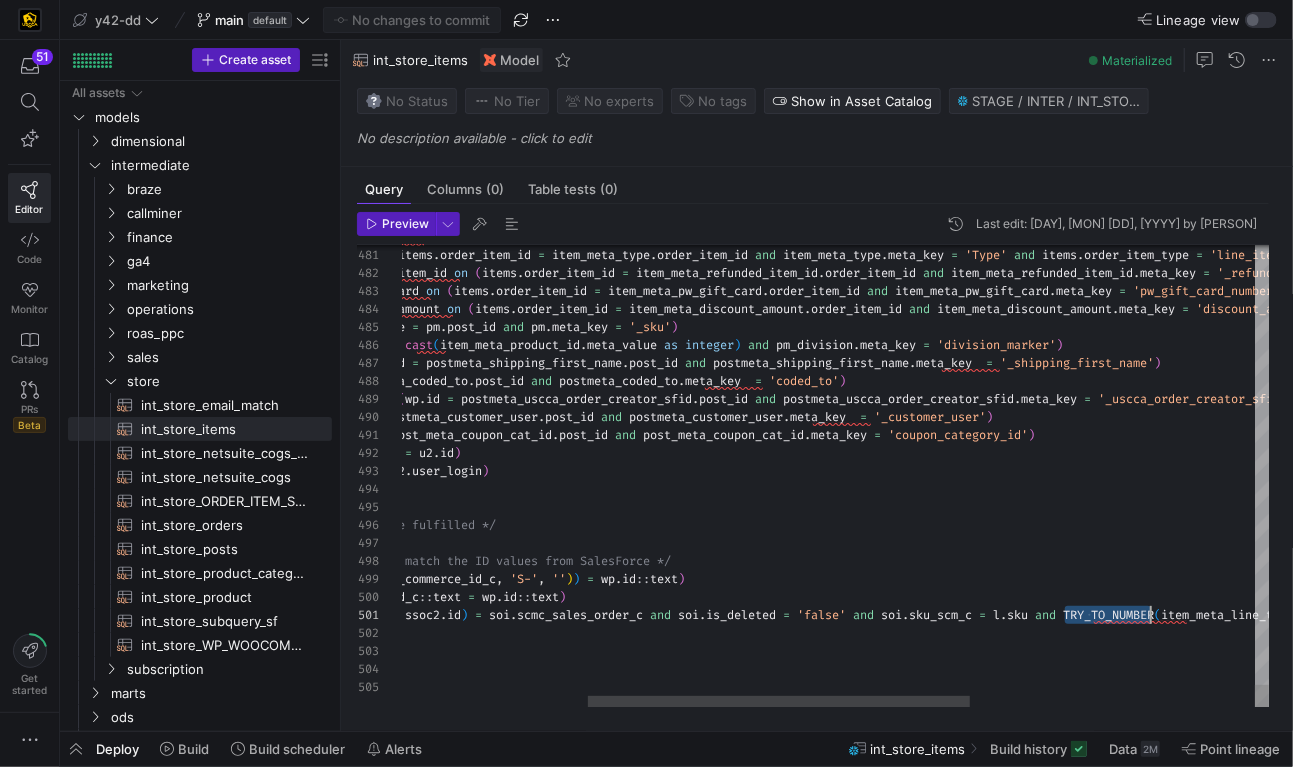 scroll, scrollTop: 0, scrollLeft: 1209, axis: horizontal 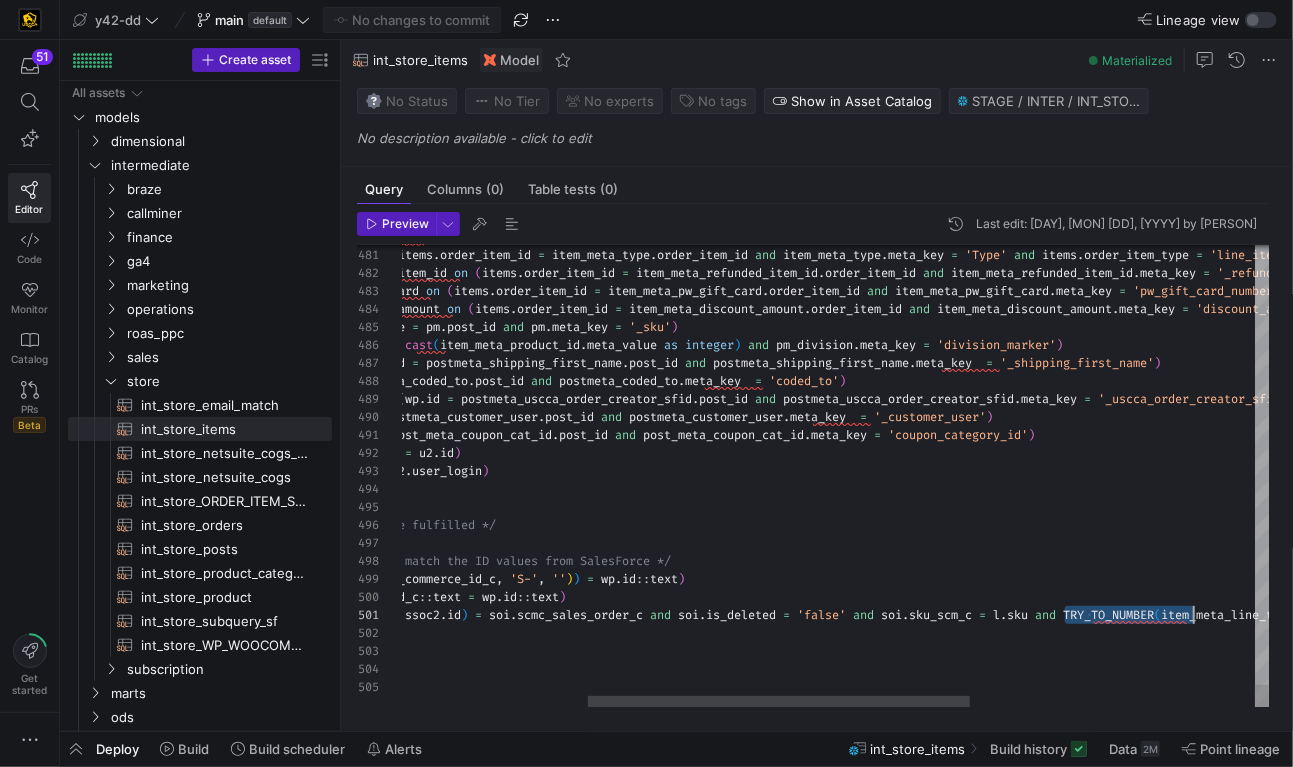 drag, startPoint x: 686, startPoint y: 615, endPoint x: 1195, endPoint y: 609, distance: 509.03537 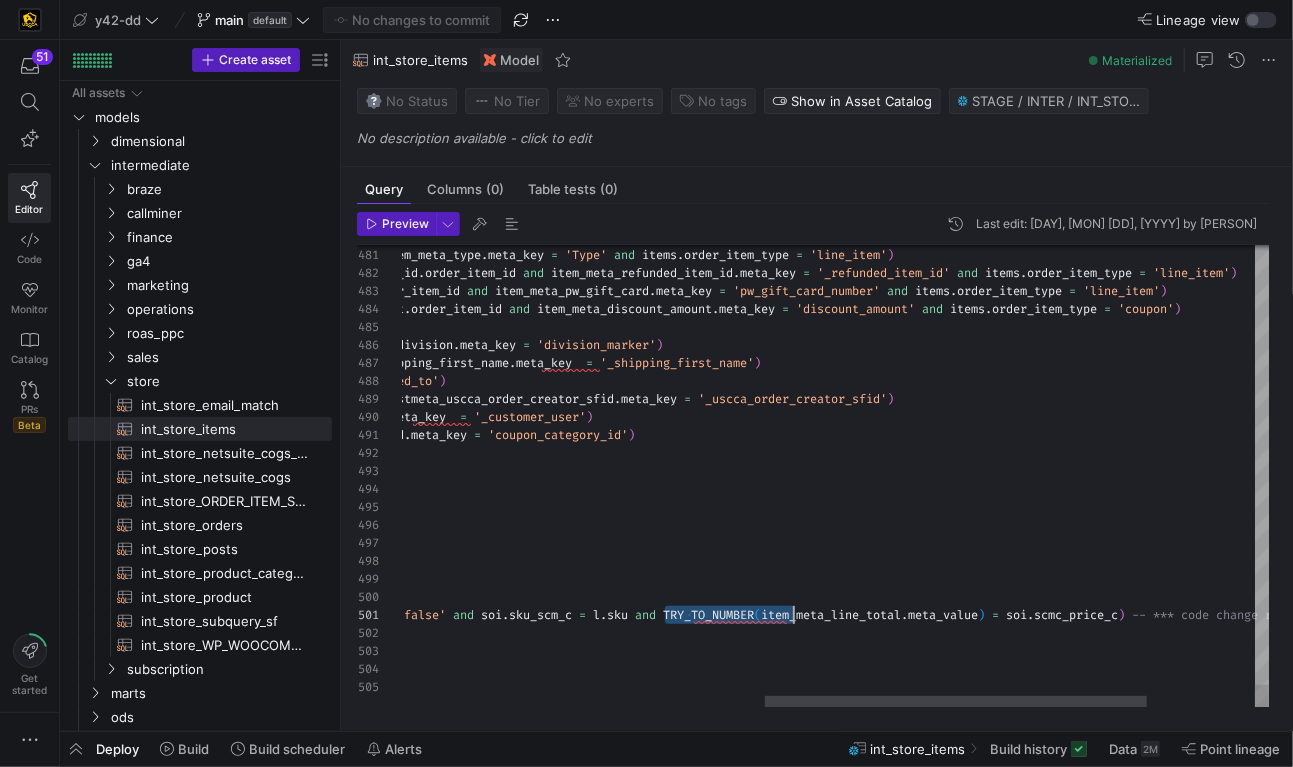 click on "left join wp_woocommerce_order_itemmeta item_meta_card_number on ( items . order_item_id = item_meta_card_number . order_item_id and item_meta_card_number . meta_key = 'card_number' and items . order_item_type = 'pw_gift_card' ) left join wp_woocommerce_order_itemmeta item_meta_type on ( items . order_item_id = item_meta_type . order_item_id and item_meta_type . meta_key = 'Type' and items . order_item_type = 'line_item' ) left join wp_woocommerce_order_itemmeta item_meta_refunded_item_id on ( items . order_item_id = item_meta_refunded_item_id . order_item_id and item_meta_refunded_item_id . meta_key = '_refunded_item_id' and items . order_item_type = 'line_item' ) left join wp_woocommerce_order_itemmeta item_meta_pw_gift_card on ( items . order_item_id = item_meta_pw_gift_card . order_item_id and item_meta_pw_gift_card . meta_key = and ." at bounding box center (549, -3851) 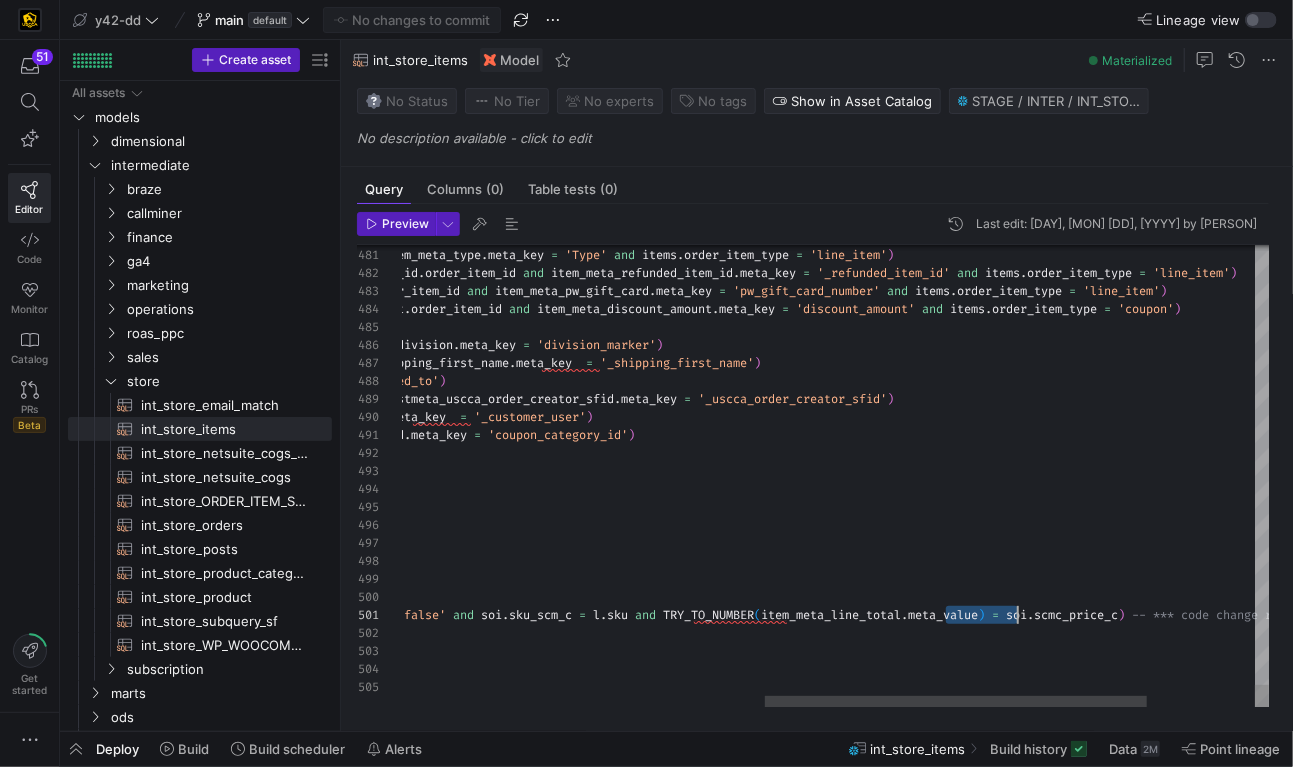 click on "left join wp_woocommerce_order_itemmeta item_meta_card_number on ( items . order_item_id = item_meta_card_number . order_item_id and item_meta_card_number . meta_key = 'card_number' and items . order_item_type = 'pw_gift_card' ) left join wp_woocommerce_order_itemmeta item_meta_type on ( items . order_item_id = item_meta_type . order_item_id and item_meta_type . meta_key = 'Type' and items . order_item_type = 'line_item' ) left join wp_woocommerce_order_itemmeta item_meta_refunded_item_id on ( items . order_item_id = item_meta_refunded_item_id . order_item_id and item_meta_refunded_item_id . meta_key = '_refunded_item_id' and items . order_item_type = 'line_item' ) left join wp_woocommerce_order_itemmeta item_meta_pw_gift_card on ( items . order_item_id = item_meta_pw_gift_card . order_item_id and item_meta_pw_gift_card . meta_key = and ." at bounding box center (549, -3851) 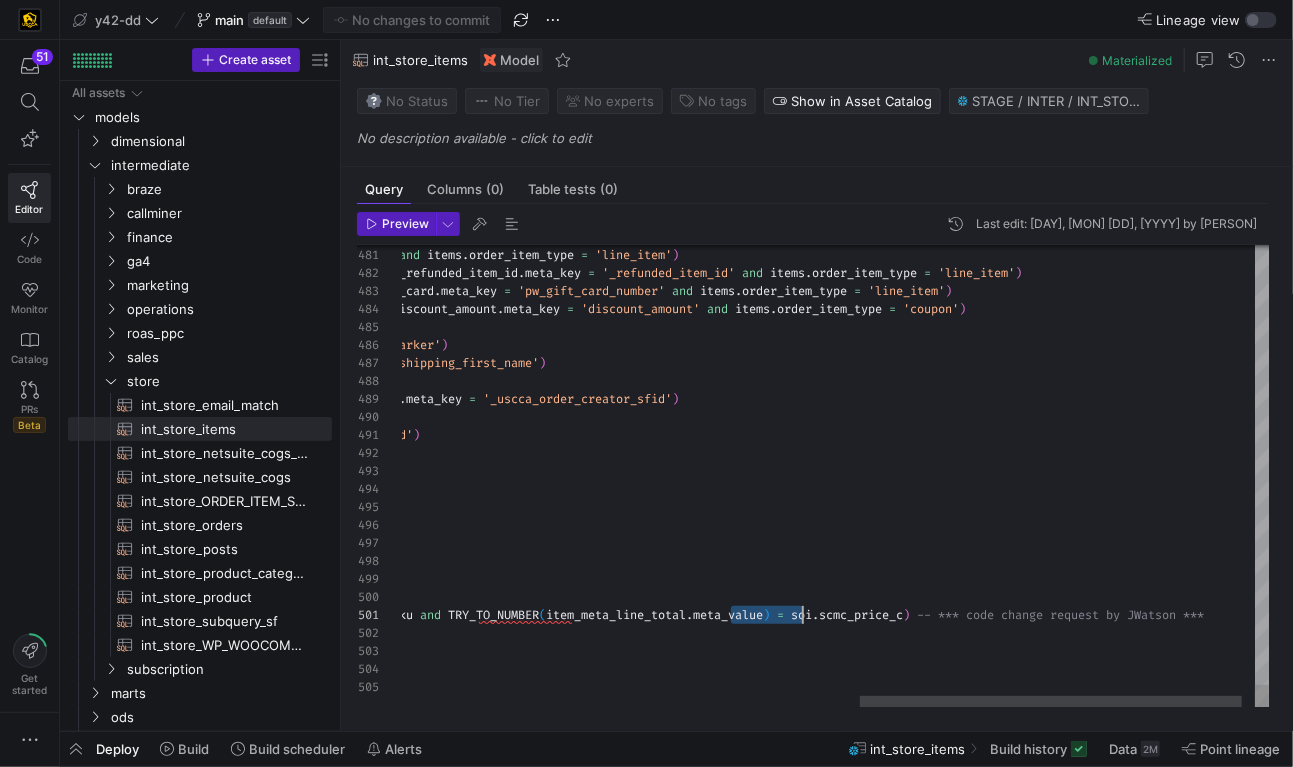 click on "left join wp_woocommerce_order_itemmeta item_meta_card_number on ( items . order_item_id = item_meta_card_number . order_item_id and item_meta_card_number . meta_key = 'card_number' and items . order_item_type = 'pw_gift_card' ) left join wp_woocommerce_order_itemmeta item_meta_type on ( items . order_item_id = item_meta_type . order_item_id and item_meta_type . meta_key = 'Type' and items . order_item_type = 'line_item' ) left join wp_woocommerce_order_itemmeta item_meta_refunded_item_id on ( items . order_item_id = item_meta_refunded_item_id . order_item_id and item_meta_refunded_item_id . meta_key = '_refunded_item_id' and items . order_item_type = 'line_item' ) left join wp_woocommerce_order_itemmeta item_meta_pw_gift_card on ( items . order_item_id = item_meta_pw_gift_card . order_item_id and item_meta_pw_gift_card . meta_key = and ." at bounding box center [334, -3851] 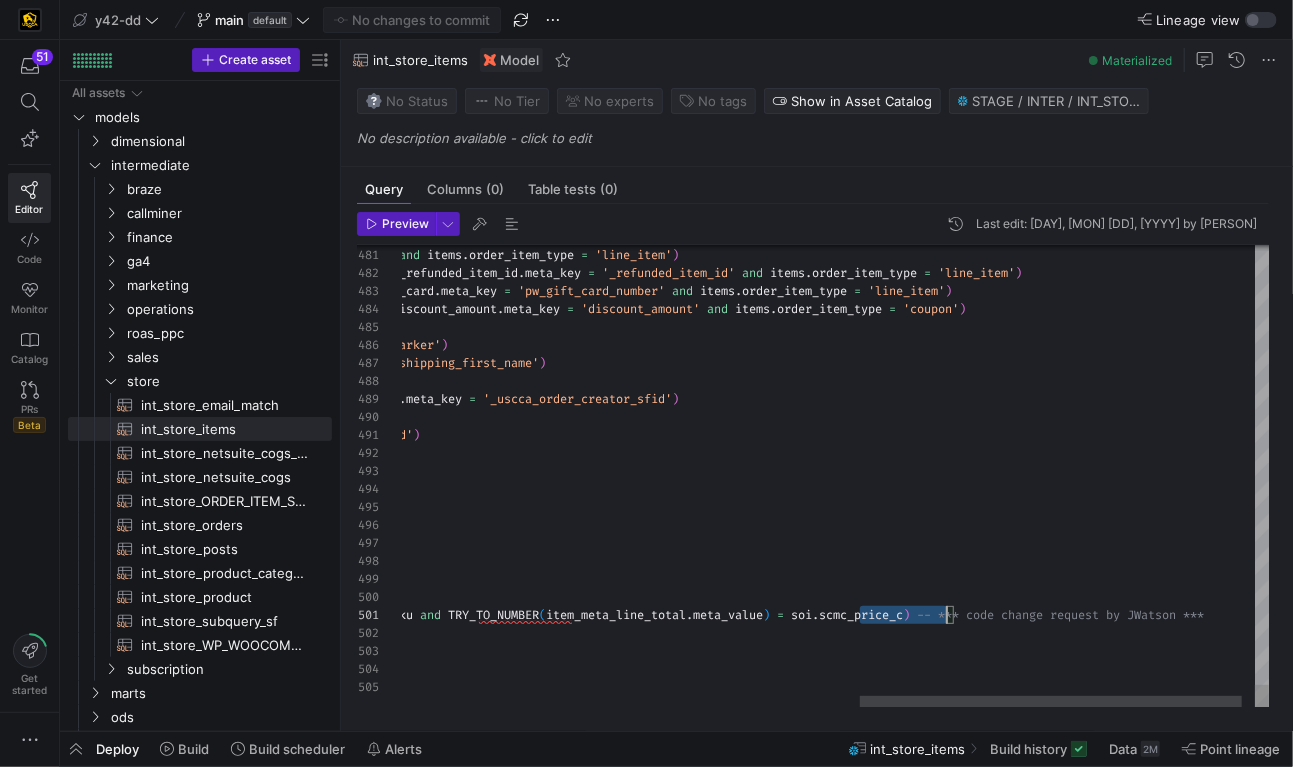 click on "left join wp_woocommerce_order_itemmeta item_meta_card_number on ( items . order_item_id = item_meta_card_number . order_item_id and item_meta_card_number . meta_key = 'card_number' and items . order_item_type = 'pw_gift_card' ) left join wp_woocommerce_order_itemmeta item_meta_type on ( items . order_item_id = item_meta_type . order_item_id and item_meta_type . meta_key = 'Type' and items . order_item_type = 'line_item' ) left join wp_woocommerce_order_itemmeta item_meta_refunded_item_id on ( items . order_item_id = item_meta_refunded_item_id . order_item_id and item_meta_refunded_item_id . meta_key = '_refunded_item_id' and items . order_item_type = 'line_item' ) left join wp_woocommerce_order_itemmeta item_meta_pw_gift_card on ( items . order_item_id = item_meta_pw_gift_card . order_item_id and item_meta_pw_gift_card . meta_key = and ." at bounding box center [334, -3851] 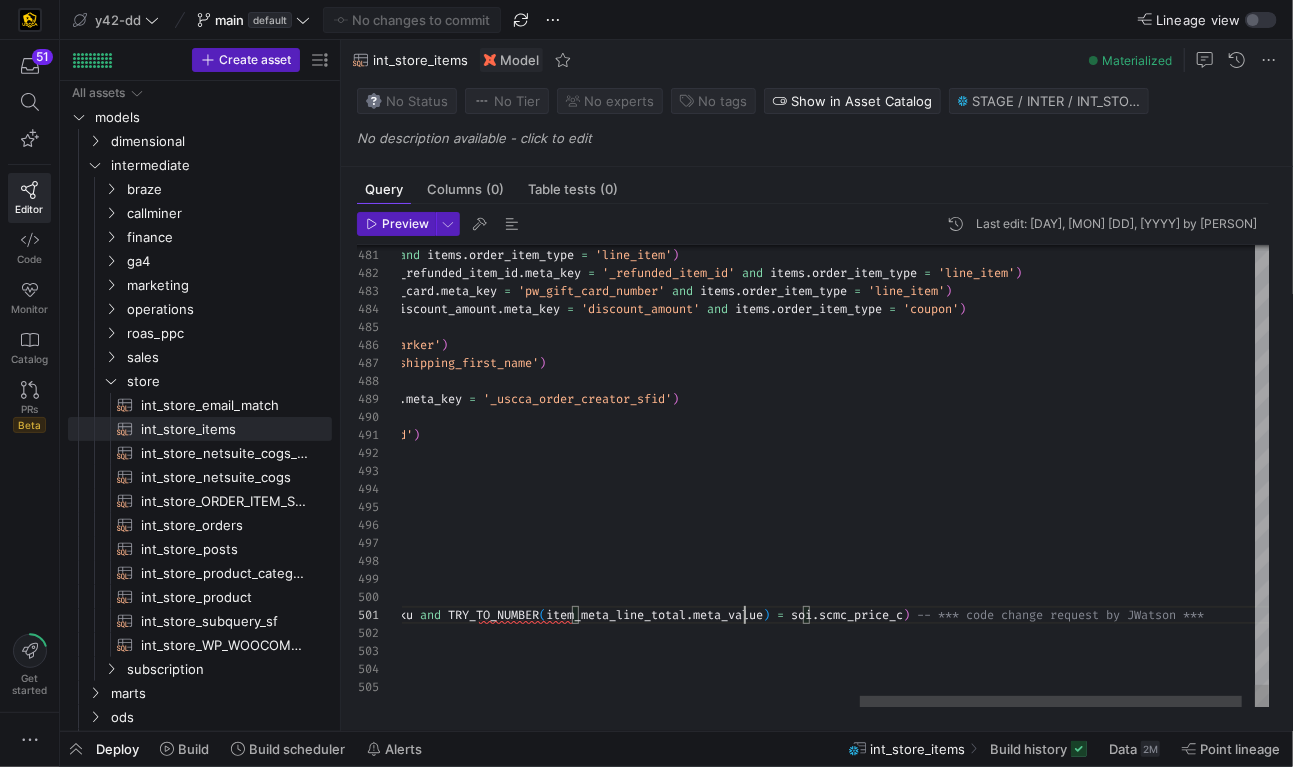 click on "left join wp_woocommerce_order_itemmeta item_meta_card_number on ( items . order_item_id = item_meta_card_number . order_item_id and item_meta_card_number . meta_key = 'card_number' and items . order_item_type = 'pw_gift_card' ) left join wp_woocommerce_order_itemmeta item_meta_type on ( items . order_item_id = item_meta_type . order_item_id and item_meta_type . meta_key = 'Type' and items . order_item_type = 'line_item' ) left join wp_woocommerce_order_itemmeta item_meta_refunded_item_id on ( items . order_item_id = item_meta_refunded_item_id . order_item_id and item_meta_refunded_item_id . meta_key = '_refunded_item_id' and items . order_item_type = 'line_item' ) left join wp_woocommerce_order_itemmeta item_meta_pw_gift_card on ( items . order_item_id = item_meta_pw_gift_card . order_item_id and item_meta_pw_gift_card . meta_key = and ." at bounding box center (334, -3851) 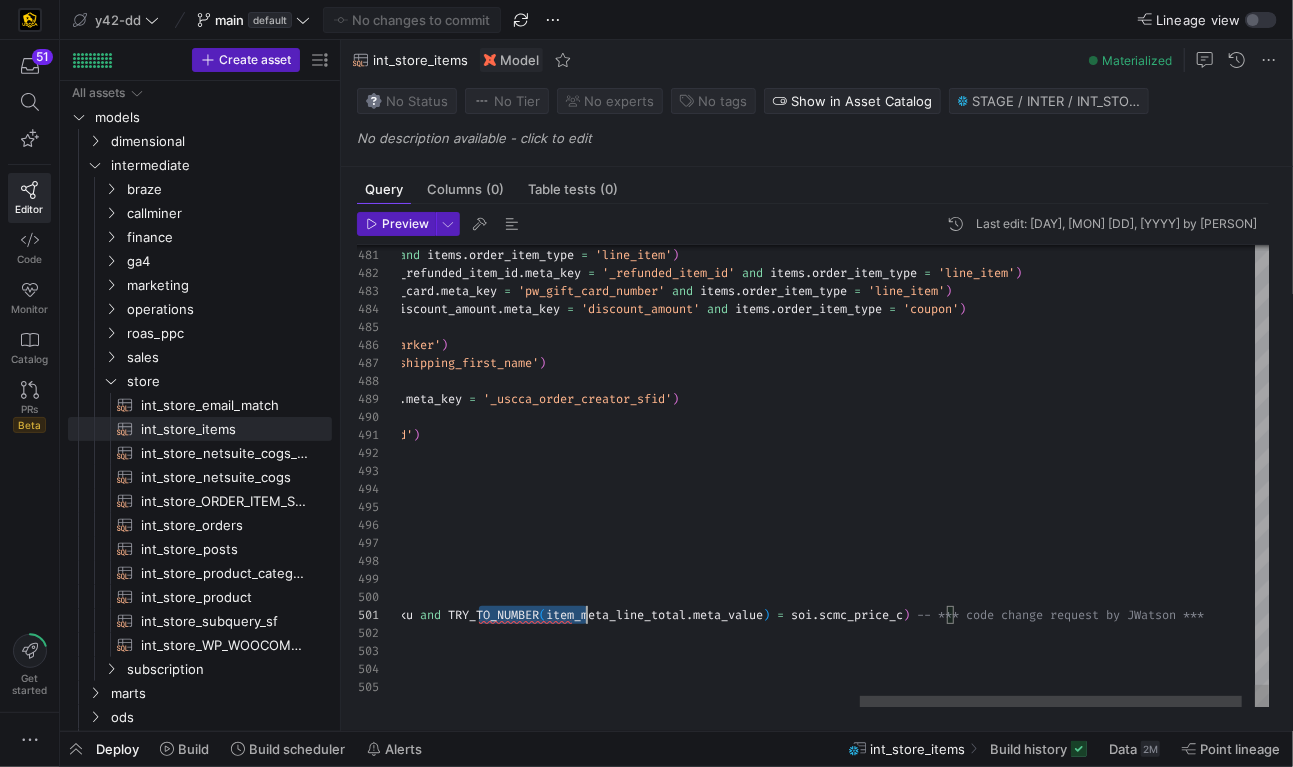 drag, startPoint x: 481, startPoint y: 612, endPoint x: 589, endPoint y: 611, distance: 108.00463 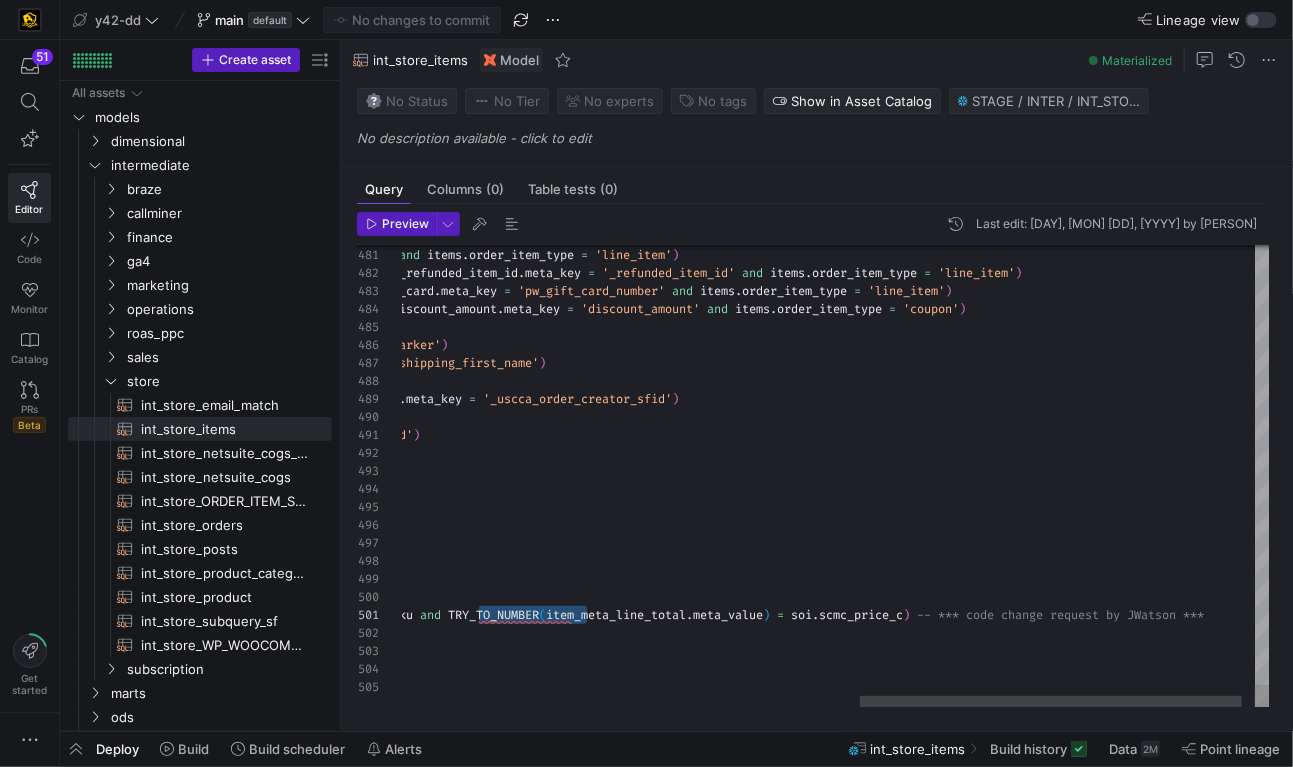 click on "left join wp_woocommerce_order_itemmeta item_meta_card_number on ( items . order_item_id = item_meta_card_number . order_item_id and item_meta_card_number . meta_key = 'card_number' and items . order_item_type = 'pw_gift_card' ) left join wp_woocommerce_order_itemmeta item_meta_type on ( items . order_item_id = item_meta_type . order_item_id and item_meta_type . meta_key = 'Type' and items . order_item_type = 'line_item' ) left join wp_woocommerce_order_itemmeta item_meta_refunded_item_id on ( items . order_item_id = item_meta_refunded_item_id . order_item_id and item_meta_refunded_item_id . meta_key = '_refunded_item_id' and items . order_item_type = 'line_item' ) left join wp_woocommerce_order_itemmeta item_meta_pw_gift_card on ( items . order_item_id = item_meta_pw_gift_card . order_item_id and item_meta_pw_gift_card . meta_key = and ." at bounding box center [334, -3851] 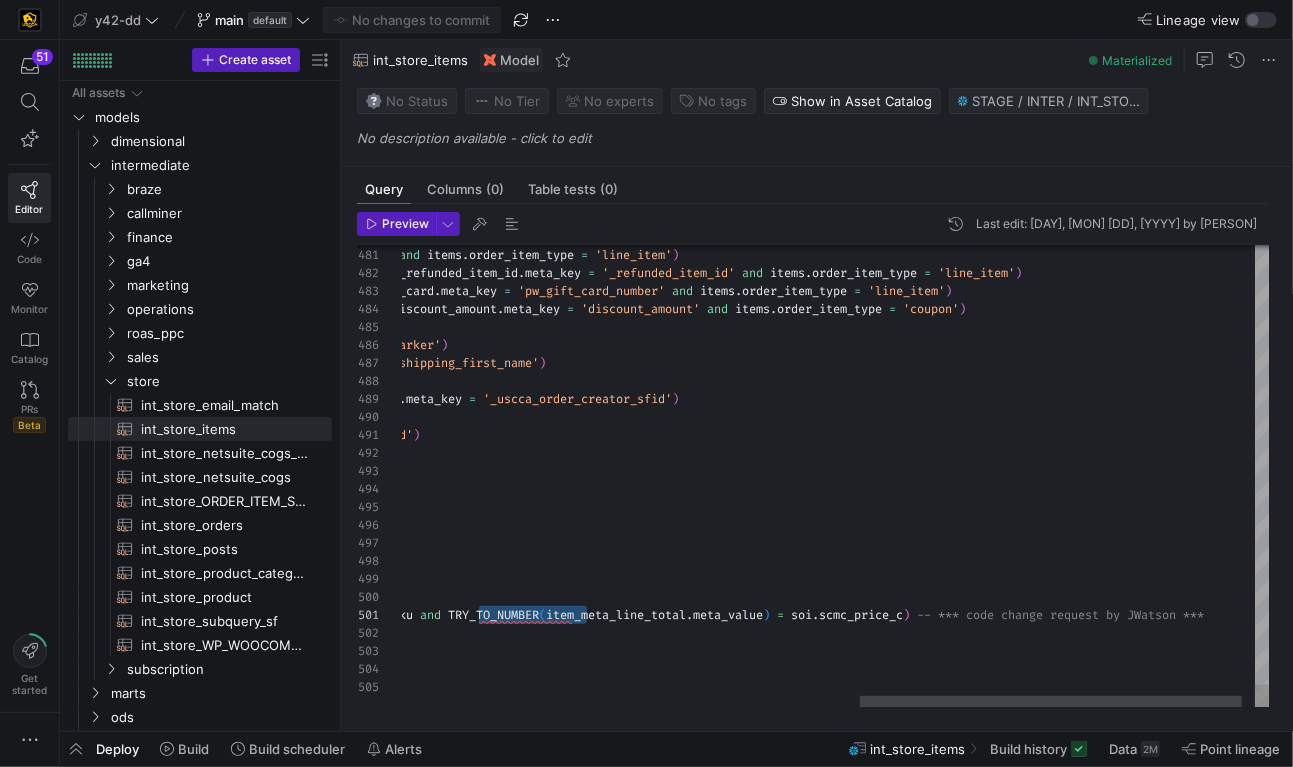click on "left join wp_woocommerce_order_itemmeta item_meta_card_number on ( items . order_item_id = item_meta_card_number . order_item_id and item_meta_card_number . meta_key = 'card_number' and items . order_item_type = 'pw_gift_card' ) left join wp_woocommerce_order_itemmeta item_meta_type on ( items . order_item_id = item_meta_type . order_item_id and item_meta_type . meta_key = 'Type' and items . order_item_type = 'line_item' ) left join wp_woocommerce_order_itemmeta item_meta_refunded_item_id on ( items . order_item_id = item_meta_refunded_item_id . order_item_id and item_meta_refunded_item_id . meta_key = '_refunded_item_id' and items . order_item_type = 'line_item' ) left join wp_woocommerce_order_itemmeta item_meta_pw_gift_card on ( items . order_item_id = item_meta_pw_gift_card . order_item_id and item_meta_pw_gift_card . meta_key = and ." at bounding box center (334, -3851) 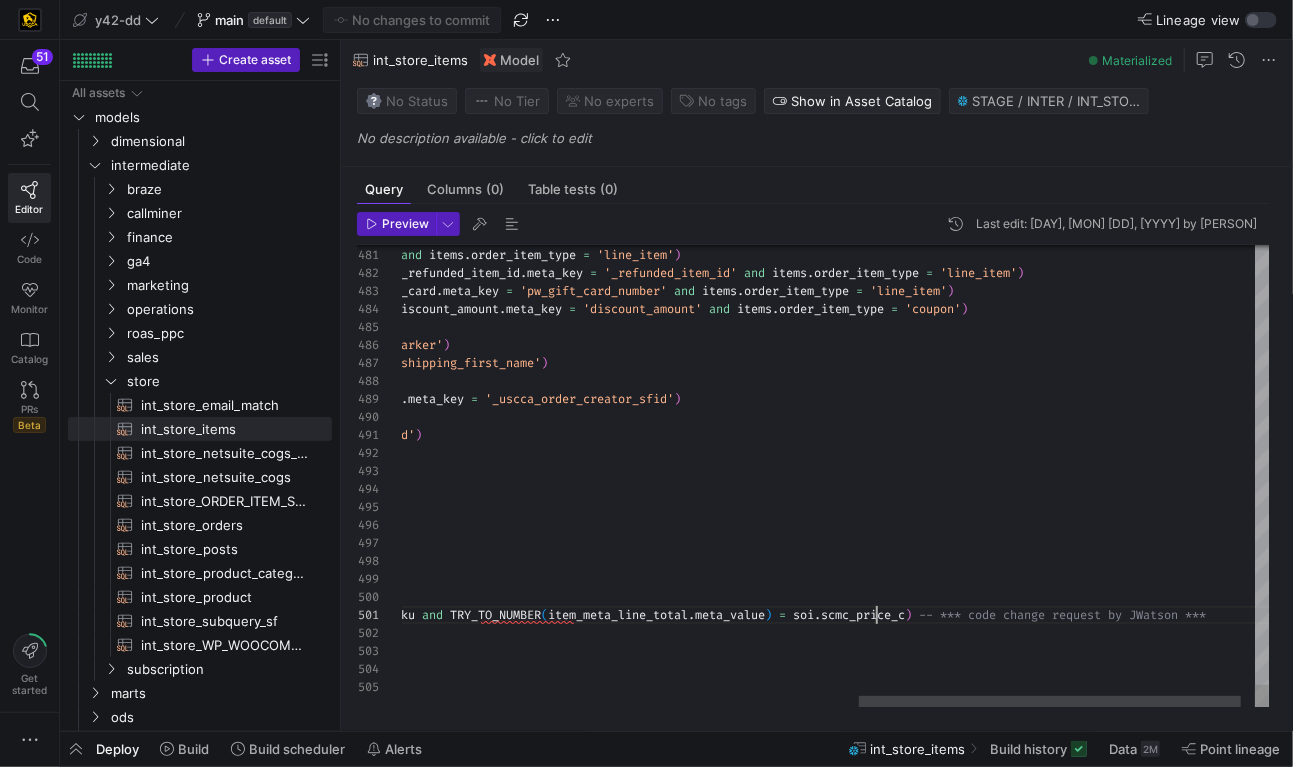 click on "left join wp_woocommerce_order_itemmeta item_meta_card_number on ( items . order_item_id = item_meta_card_number . order_item_id and item_meta_card_number . meta_key = 'card_number' and items . order_item_type = 'pw_gift_card' ) left join wp_woocommerce_order_itemmeta item_meta_type on ( items . order_item_id = item_meta_type . order_item_id and item_meta_type . meta_key = 'Type' and items . order_item_type = 'line_item' ) left join wp_woocommerce_order_itemmeta item_meta_refunded_item_id on ( items . order_item_id = item_meta_refunded_item_id . order_item_id and item_meta_refunded_item_id . meta_key = '_refunded_item_id' and items . order_item_type = 'line_item' ) left join wp_woocommerce_order_itemmeta item_meta_pw_gift_card on ( items . order_item_id = item_meta_pw_gift_card . order_item_id and item_meta_pw_gift_card . meta_key = and ." at bounding box center (336, -3851) 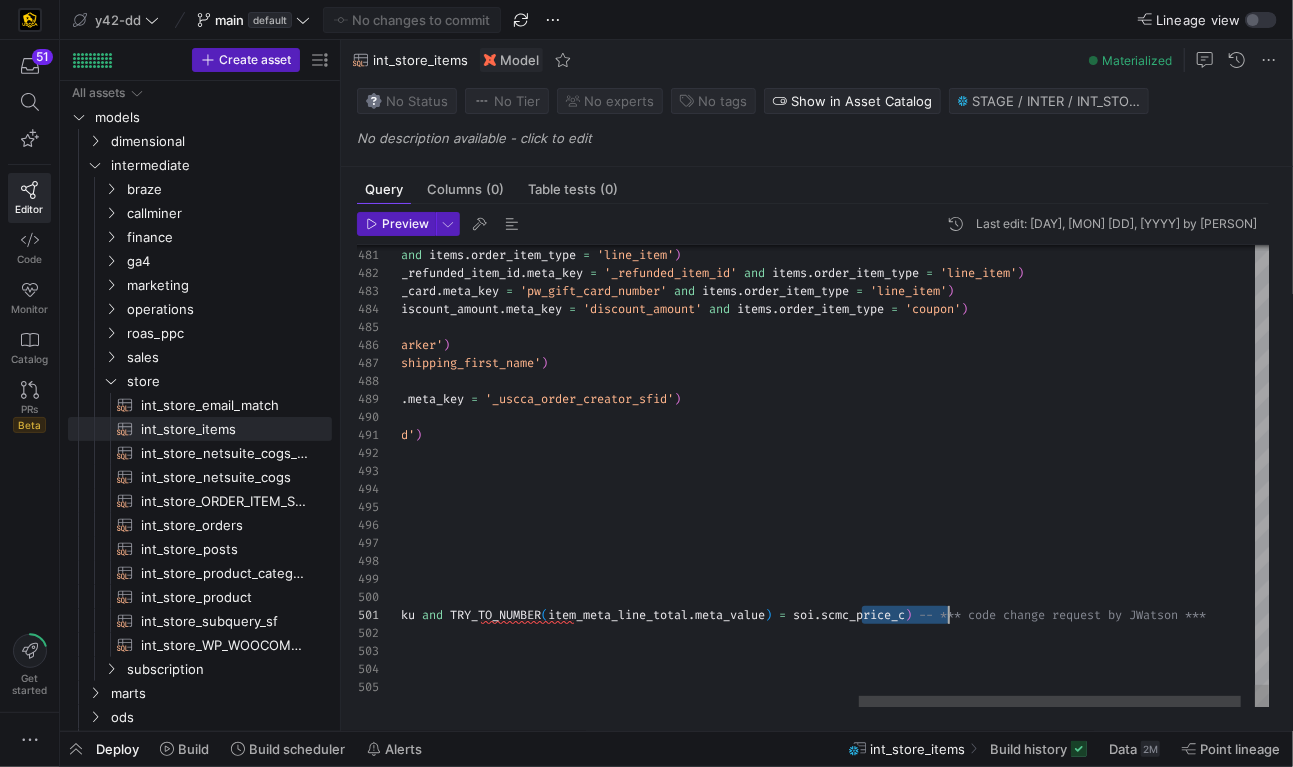 click on "left join wp_woocommerce_order_itemmeta item_meta_card_number on ( items . order_item_id = item_meta_card_number . order_item_id and item_meta_card_number . meta_key = 'card_number' and items . order_item_type = 'pw_gift_card' ) left join wp_woocommerce_order_itemmeta item_meta_type on ( items . order_item_id = item_meta_type . order_item_id and item_meta_type . meta_key = 'Type' and items . order_item_type = 'line_item' ) left join wp_woocommerce_order_itemmeta item_meta_refunded_item_id on ( items . order_item_id = item_meta_refunded_item_id . order_item_id and item_meta_refunded_item_id . meta_key = '_refunded_item_id' and items . order_item_type = 'line_item' ) left join wp_woocommerce_order_itemmeta item_meta_pw_gift_card on ( items . order_item_id = item_meta_pw_gift_card . order_item_id and item_meta_pw_gift_card . meta_key = and ." at bounding box center (336, -3851) 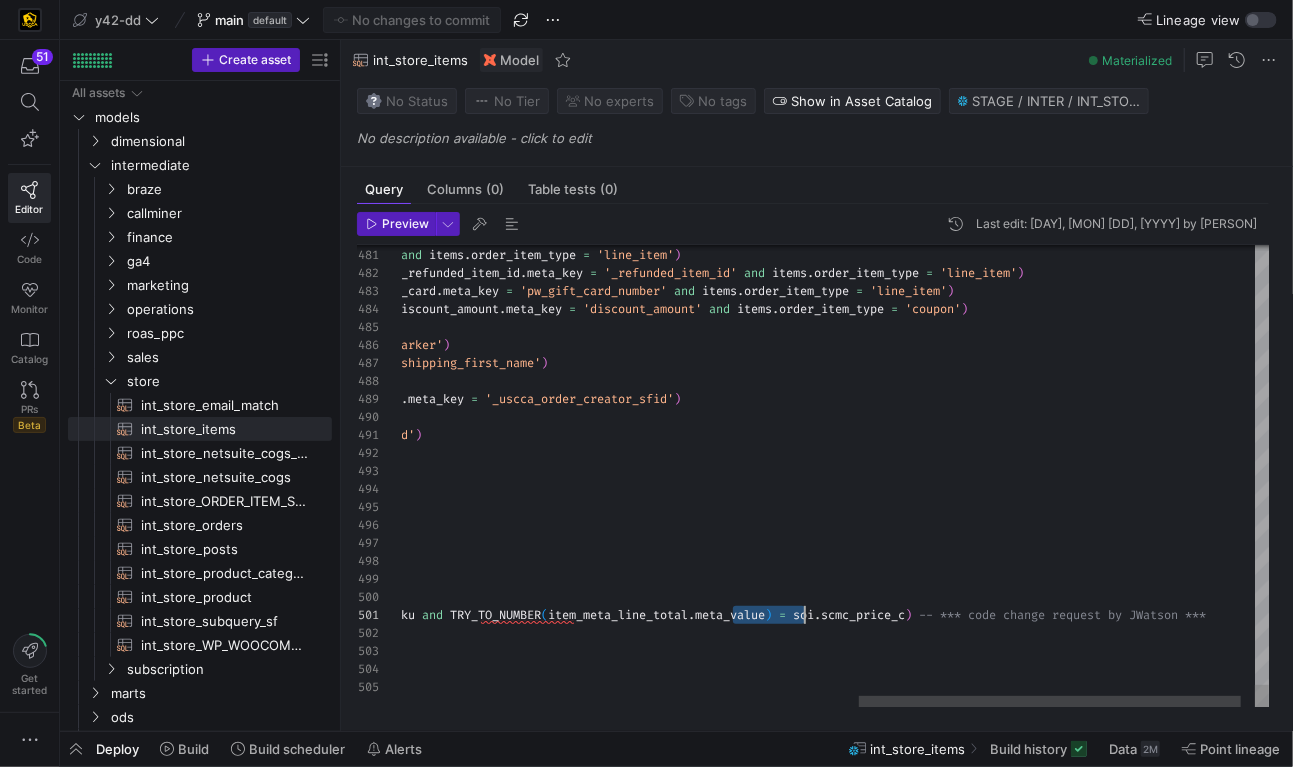 scroll, scrollTop: 0, scrollLeft: 1433, axis: horizontal 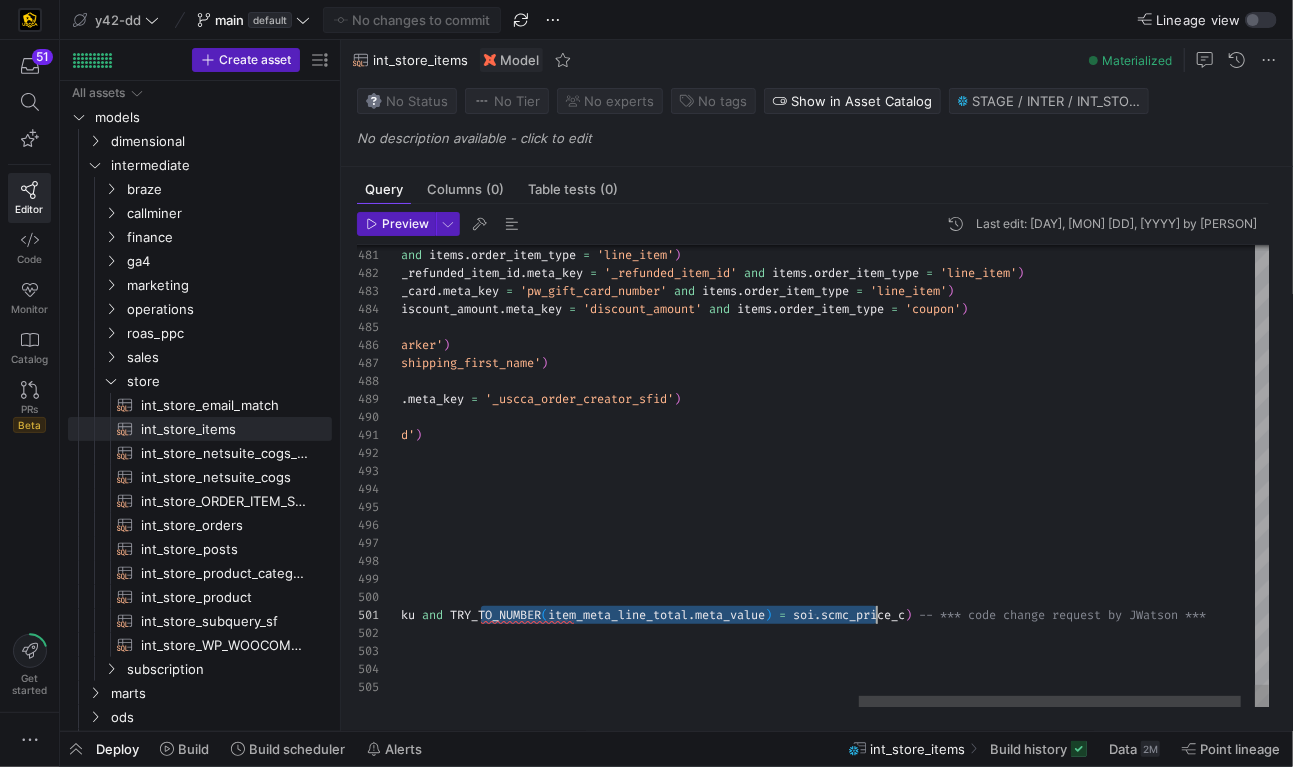 drag, startPoint x: 477, startPoint y: 608, endPoint x: 880, endPoint y: 606, distance: 403.00497 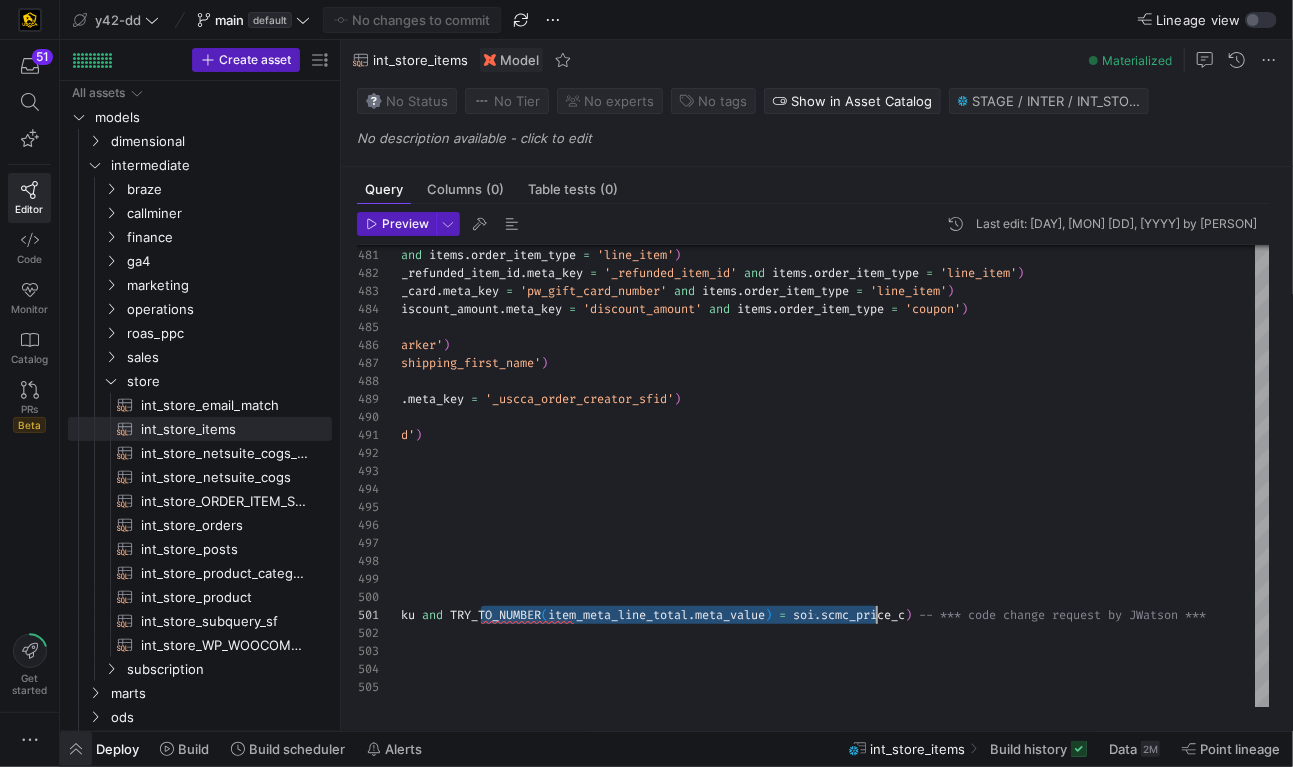 click 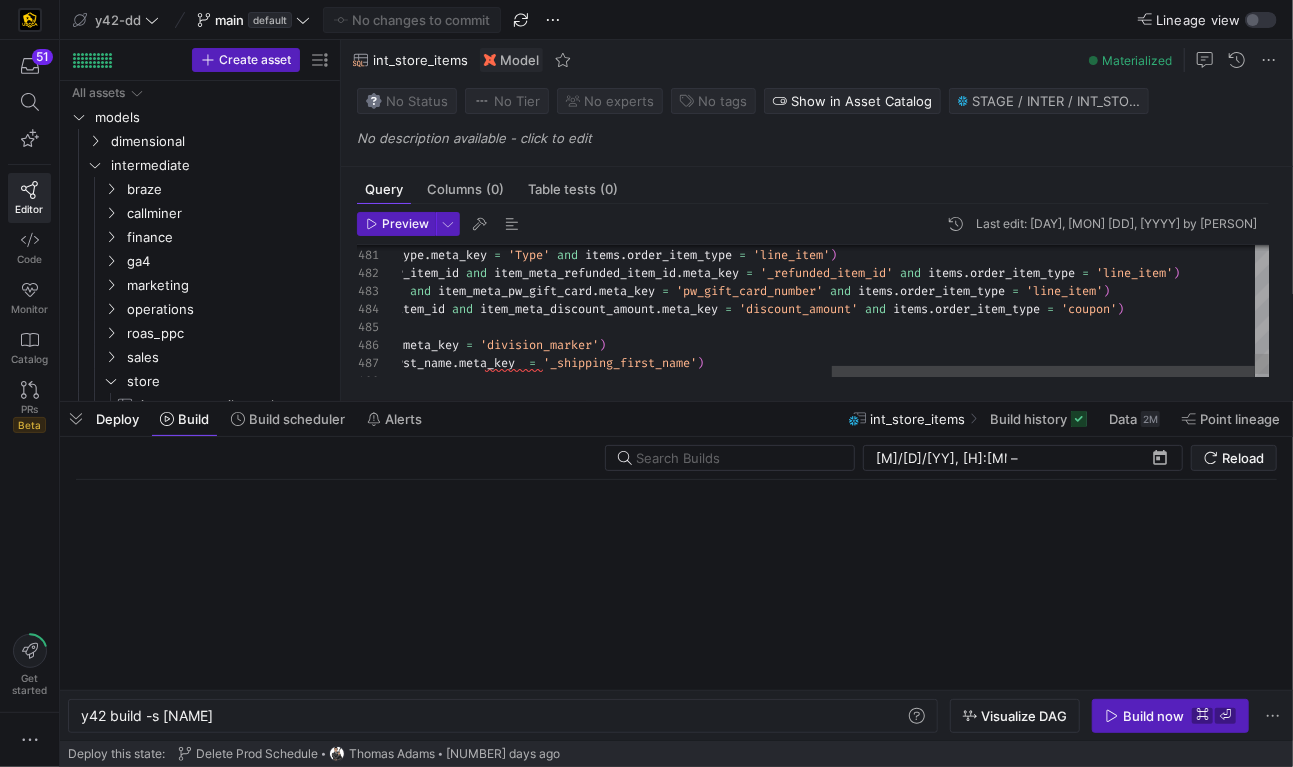 scroll, scrollTop: 0, scrollLeft: 181, axis: horizontal 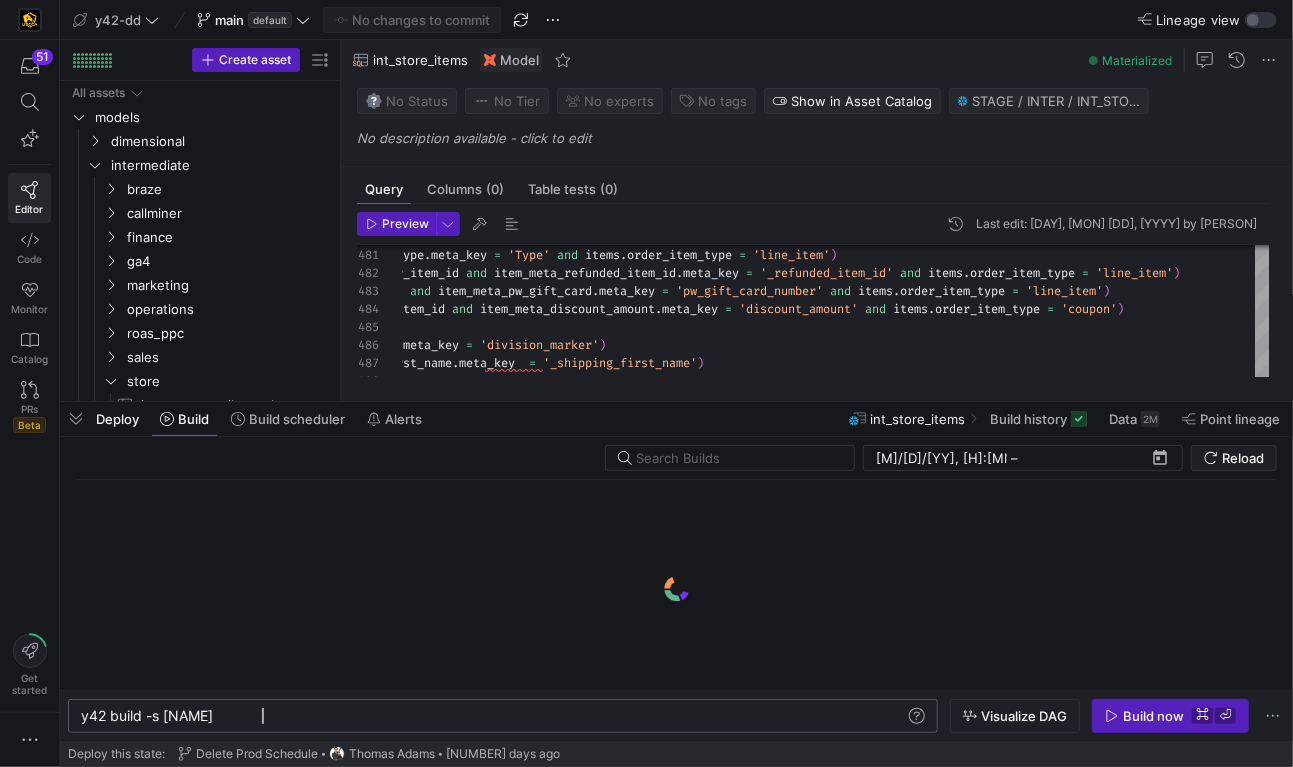 click on "y42 build -s [NAME]" 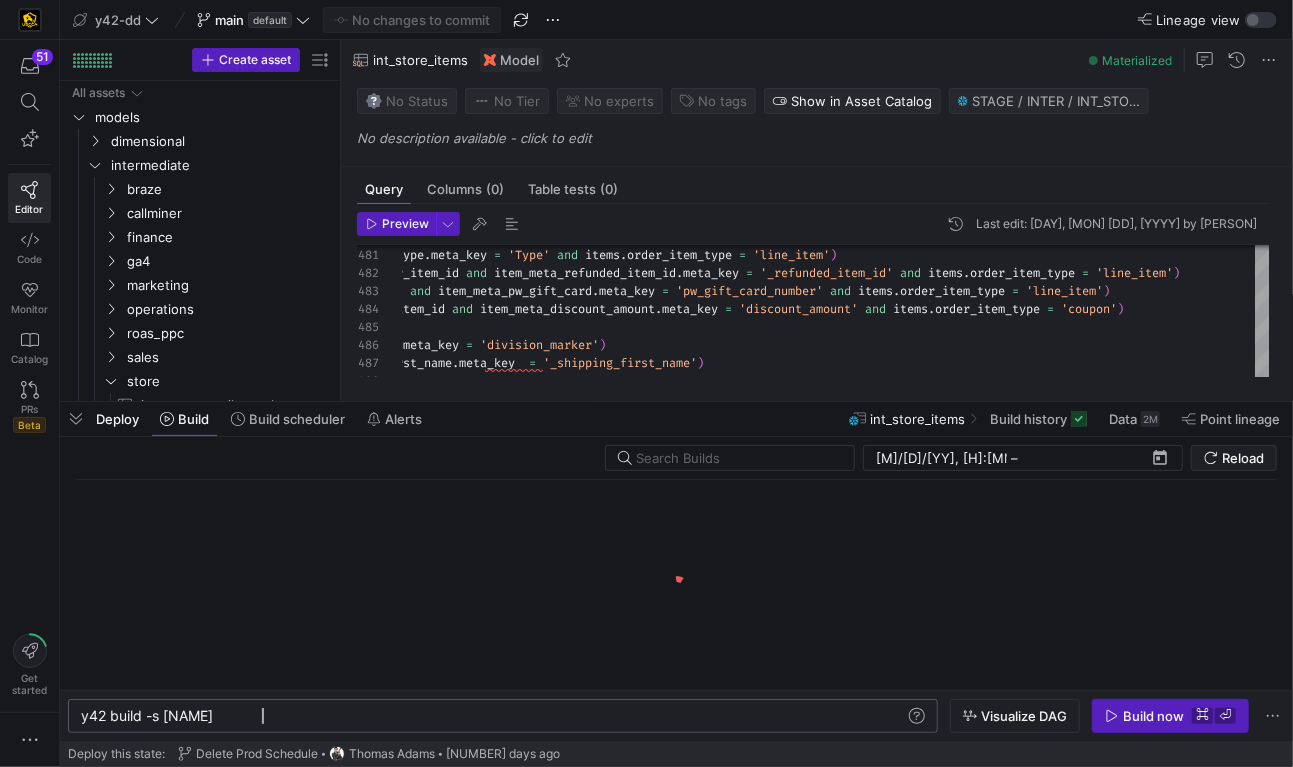 click on "y42 build -s [NAME]" 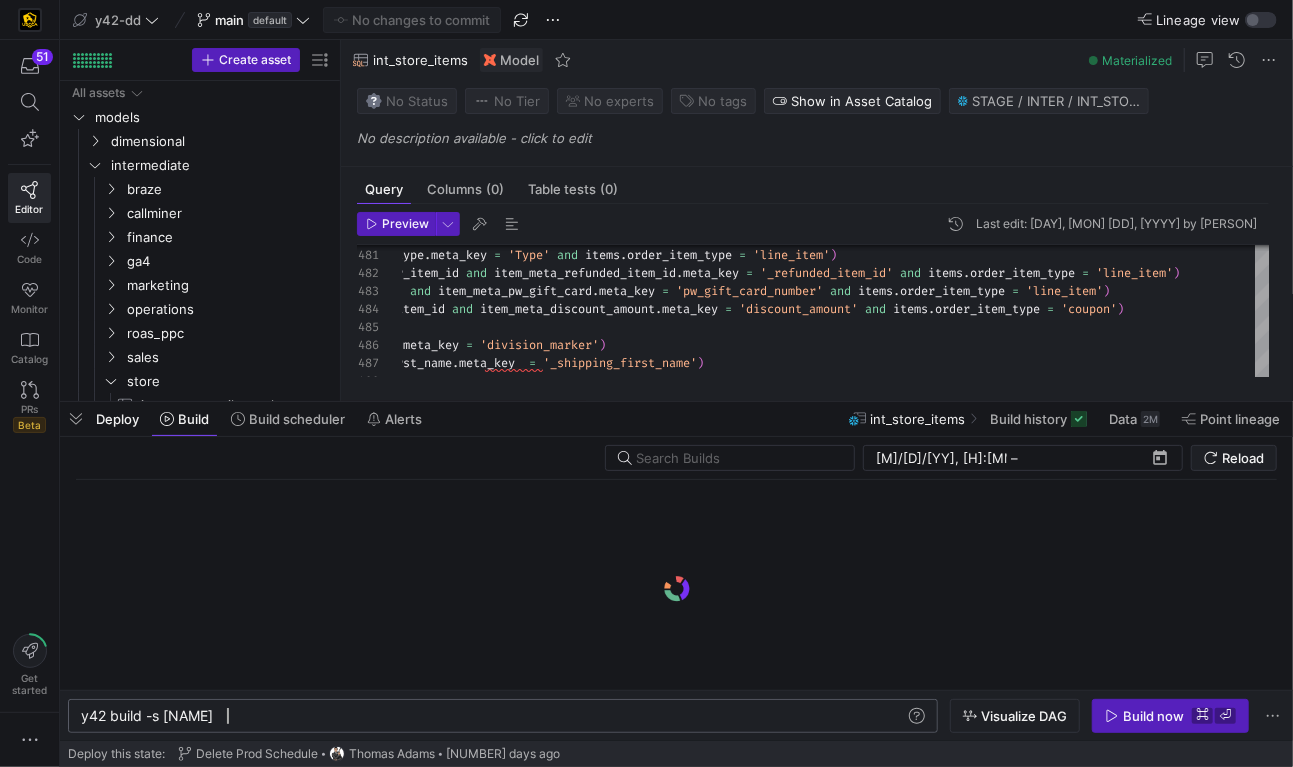 drag, startPoint x: 225, startPoint y: 715, endPoint x: 351, endPoint y: 711, distance: 126.06348 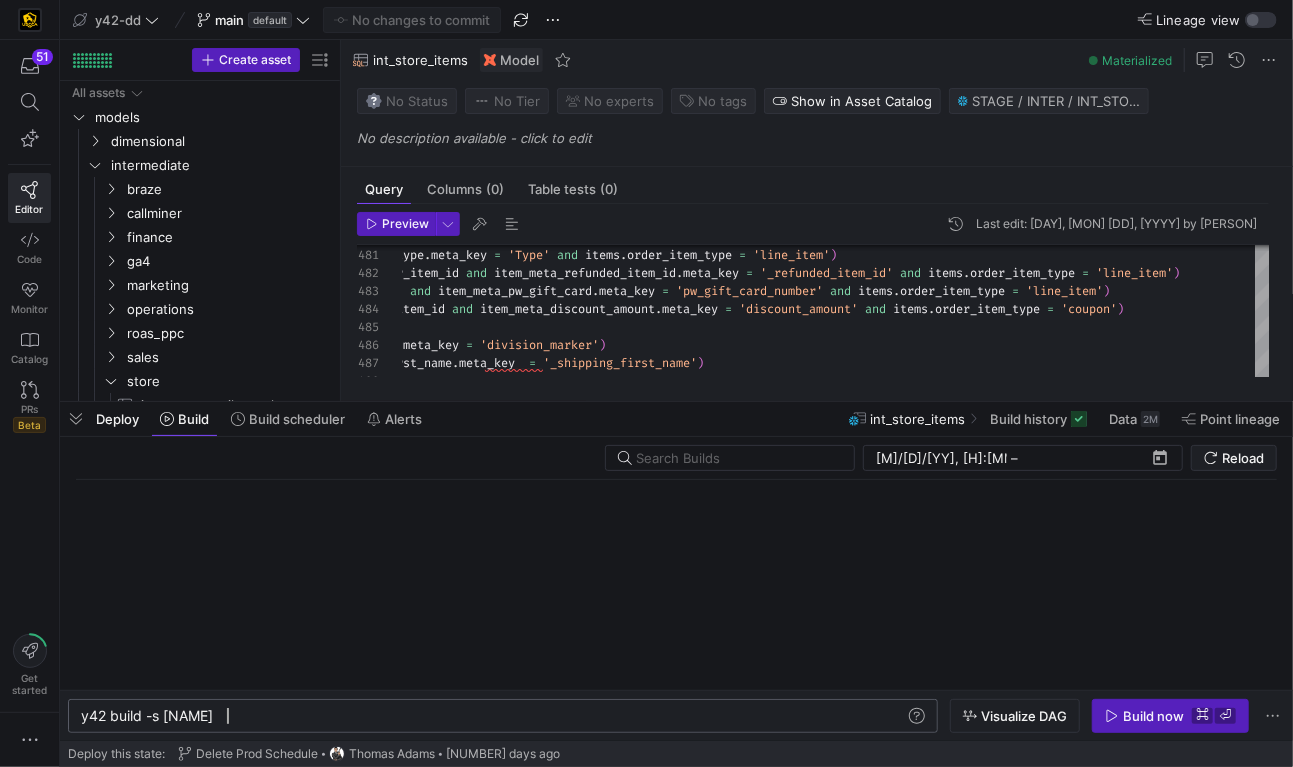 click on "y42 build -s [NAME]" 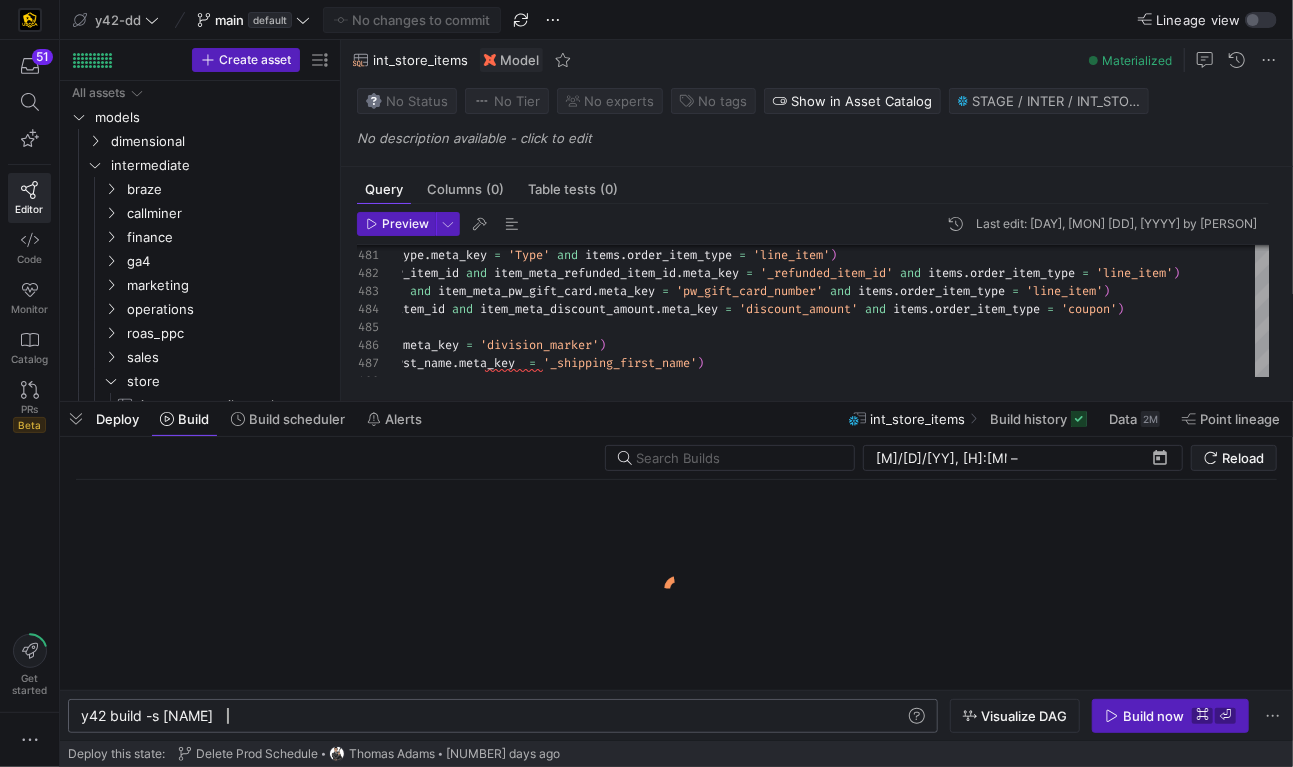 scroll, scrollTop: 0, scrollLeft: 181, axis: horizontal 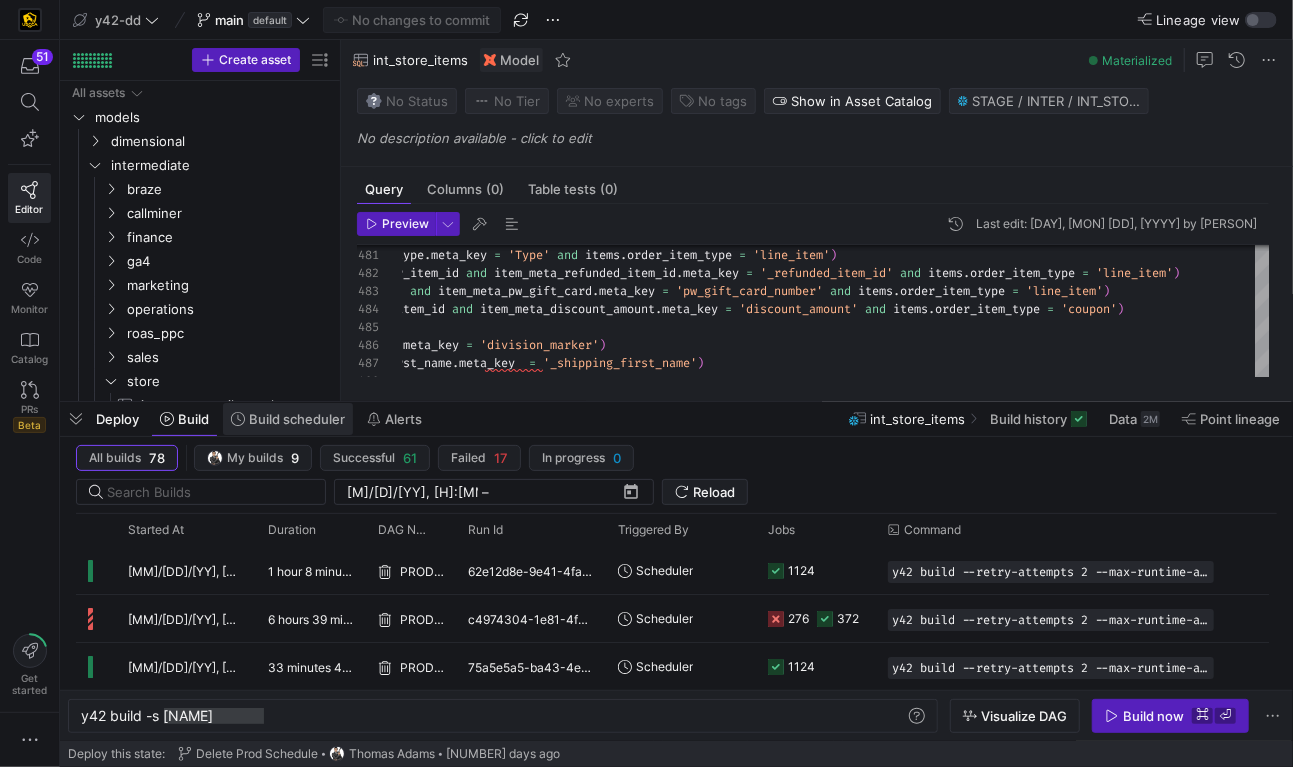click on "Build scheduler" 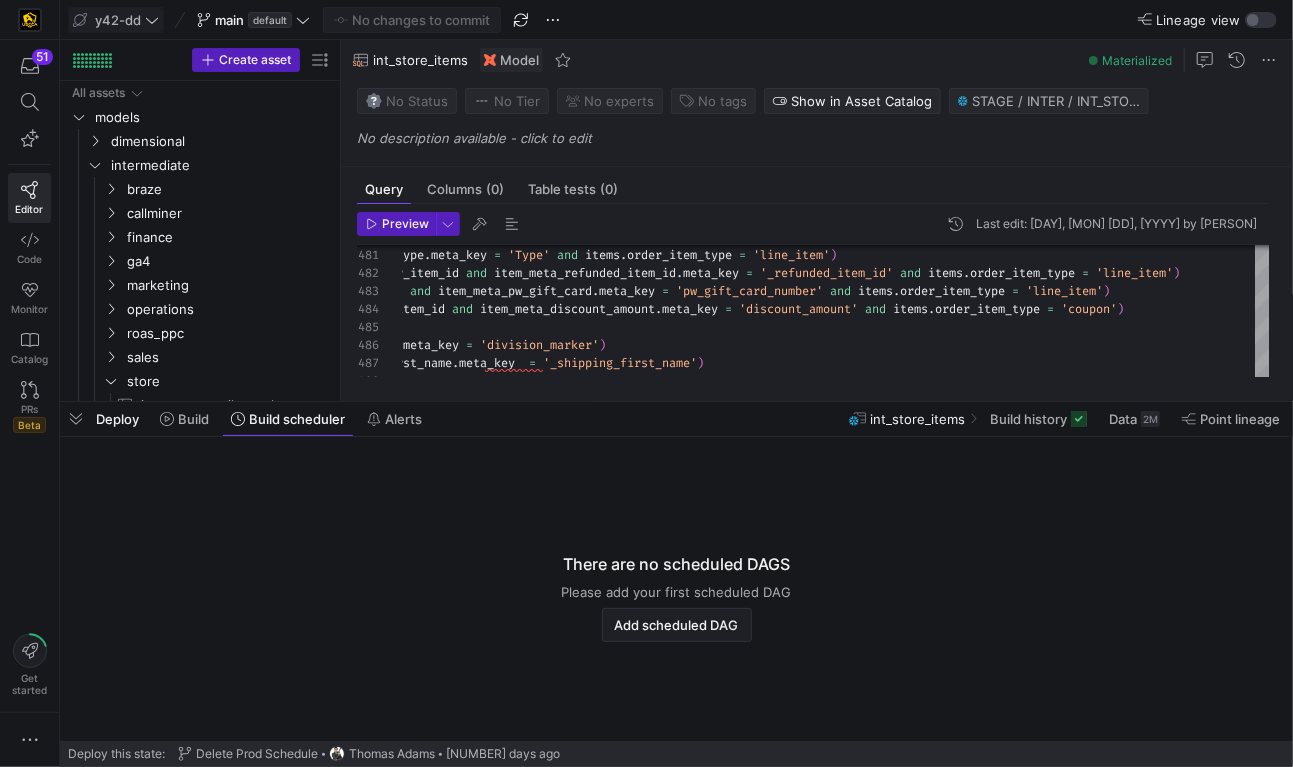 click 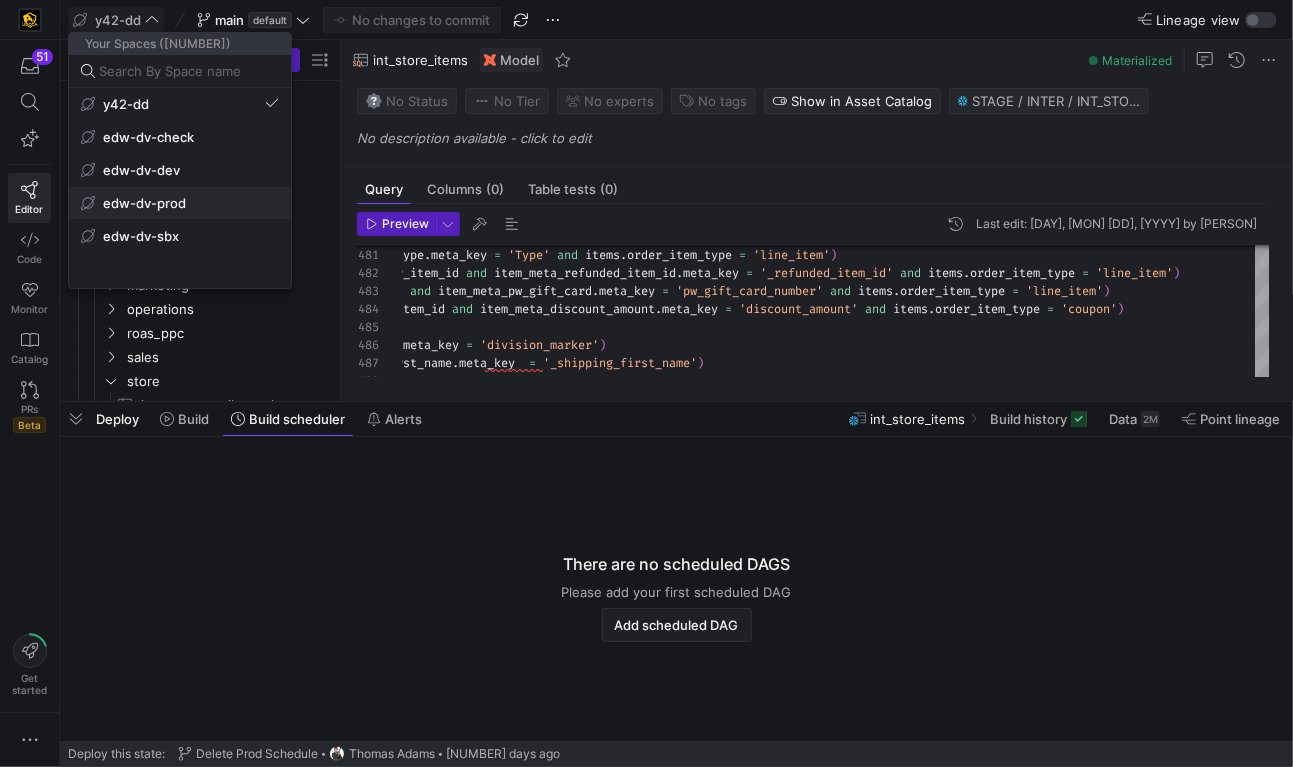click on "edw-dv-prod" at bounding box center [180, 203] 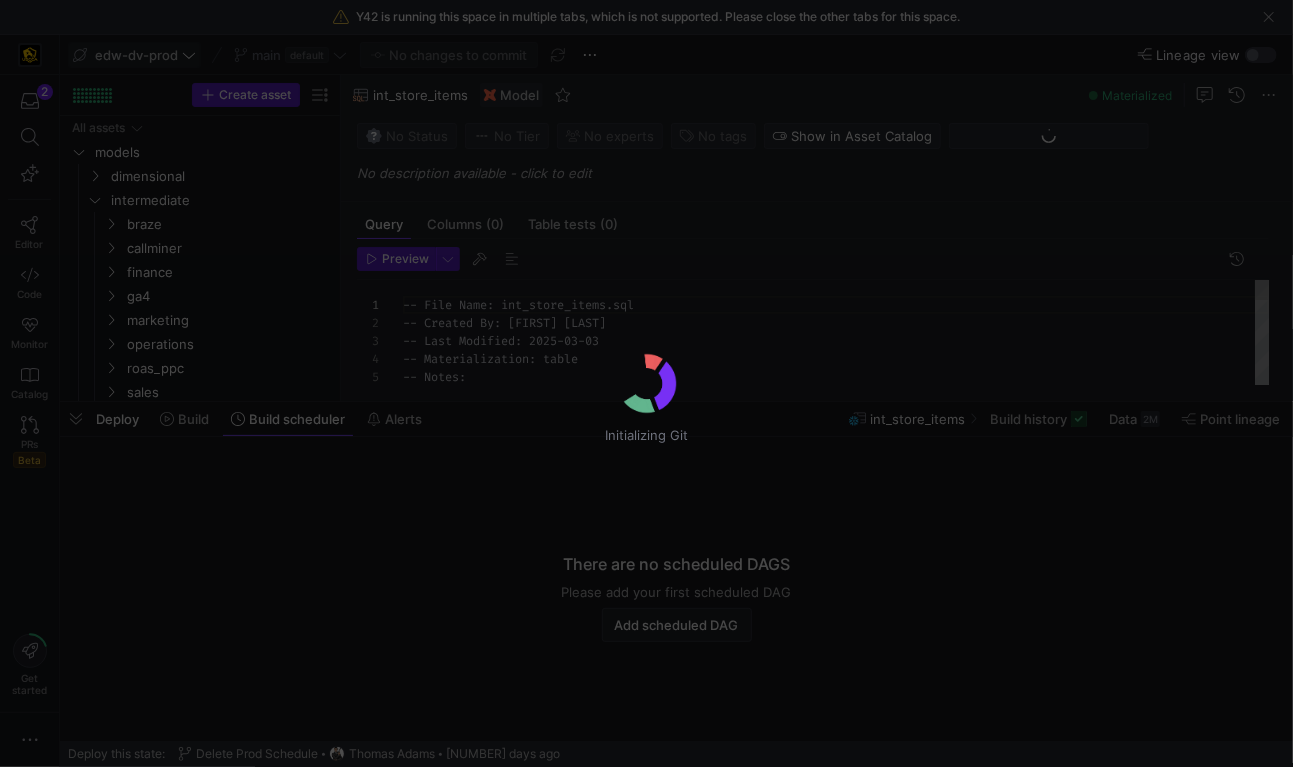 scroll, scrollTop: 180, scrollLeft: 0, axis: vertical 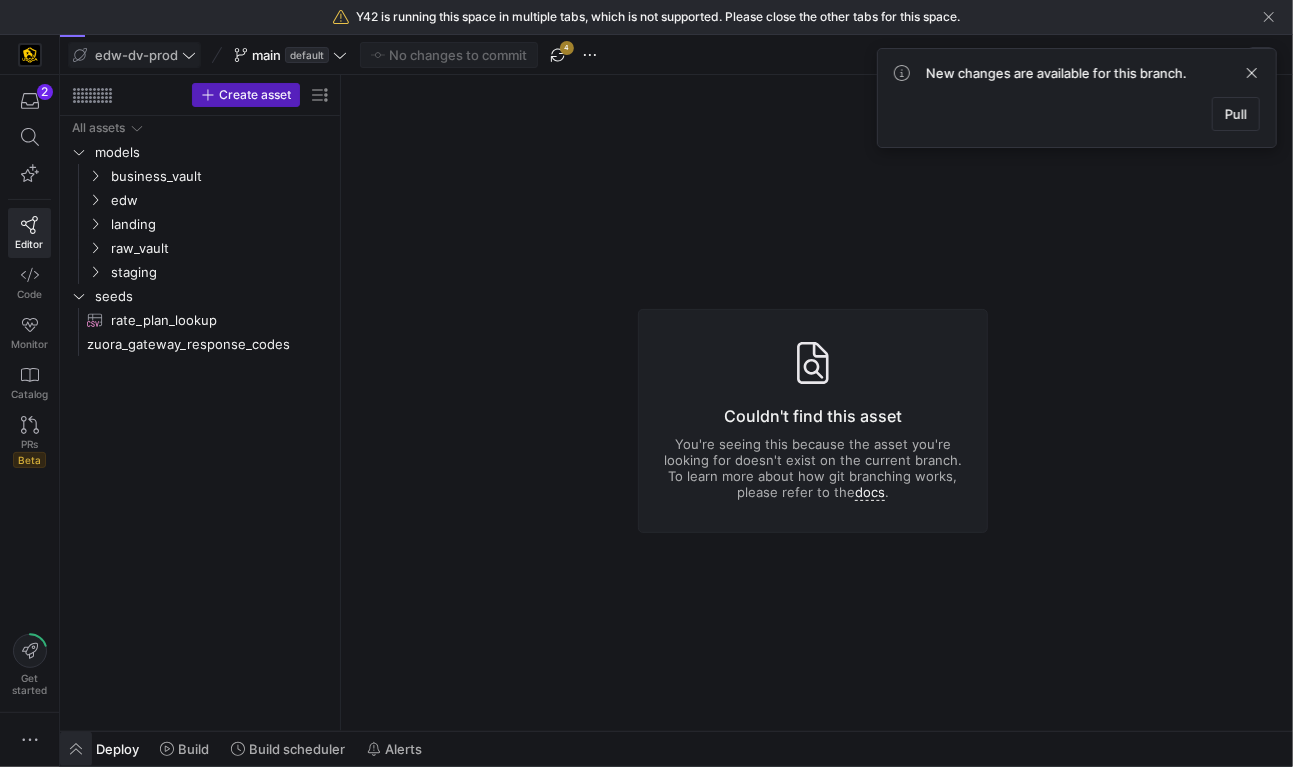 click 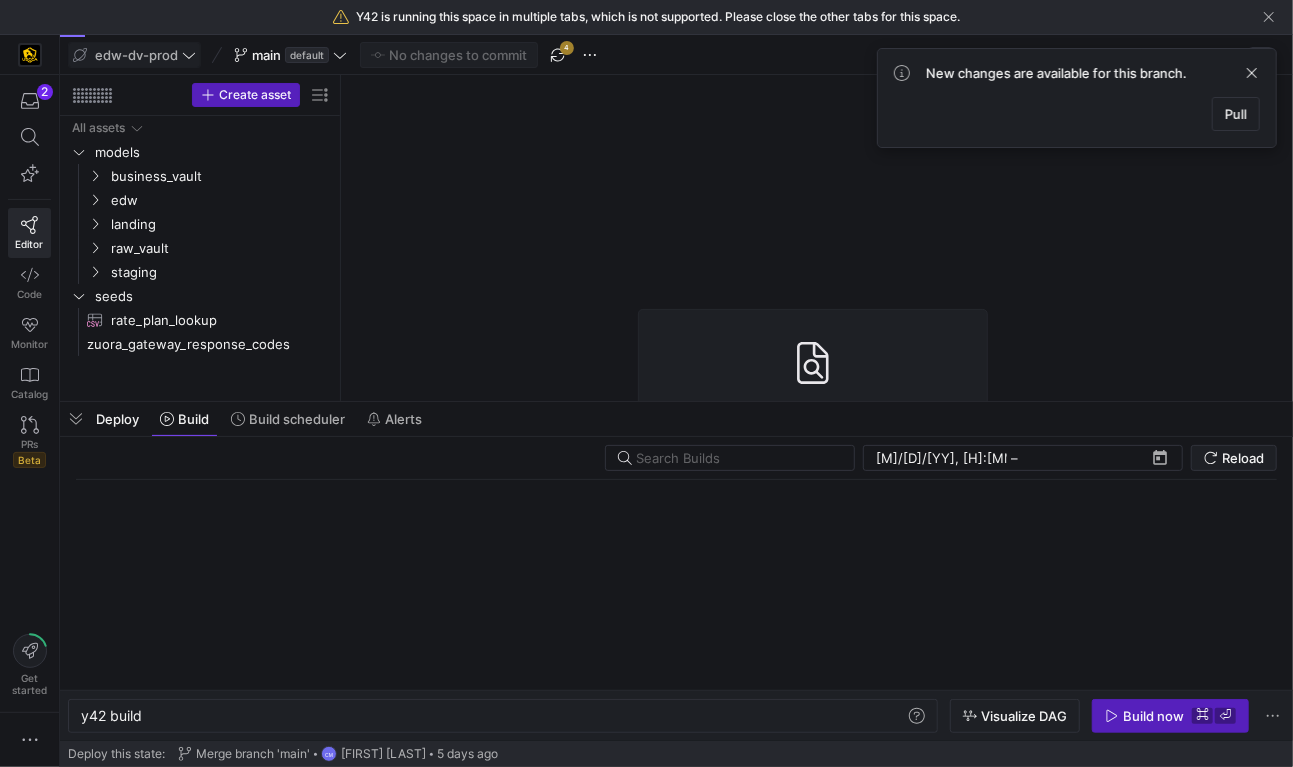 scroll, scrollTop: 0, scrollLeft: 60, axis: horizontal 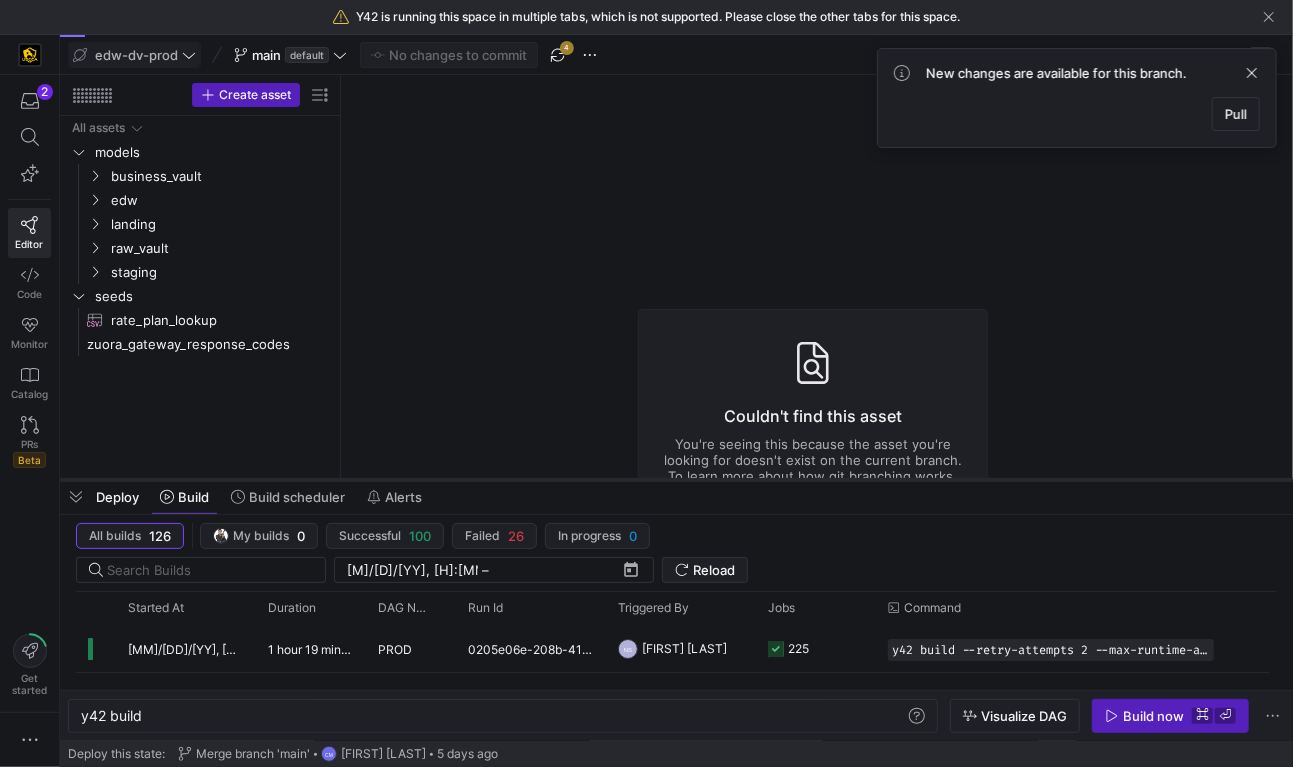 drag, startPoint x: 236, startPoint y: 401, endPoint x: 242, endPoint y: 479, distance: 78.23043 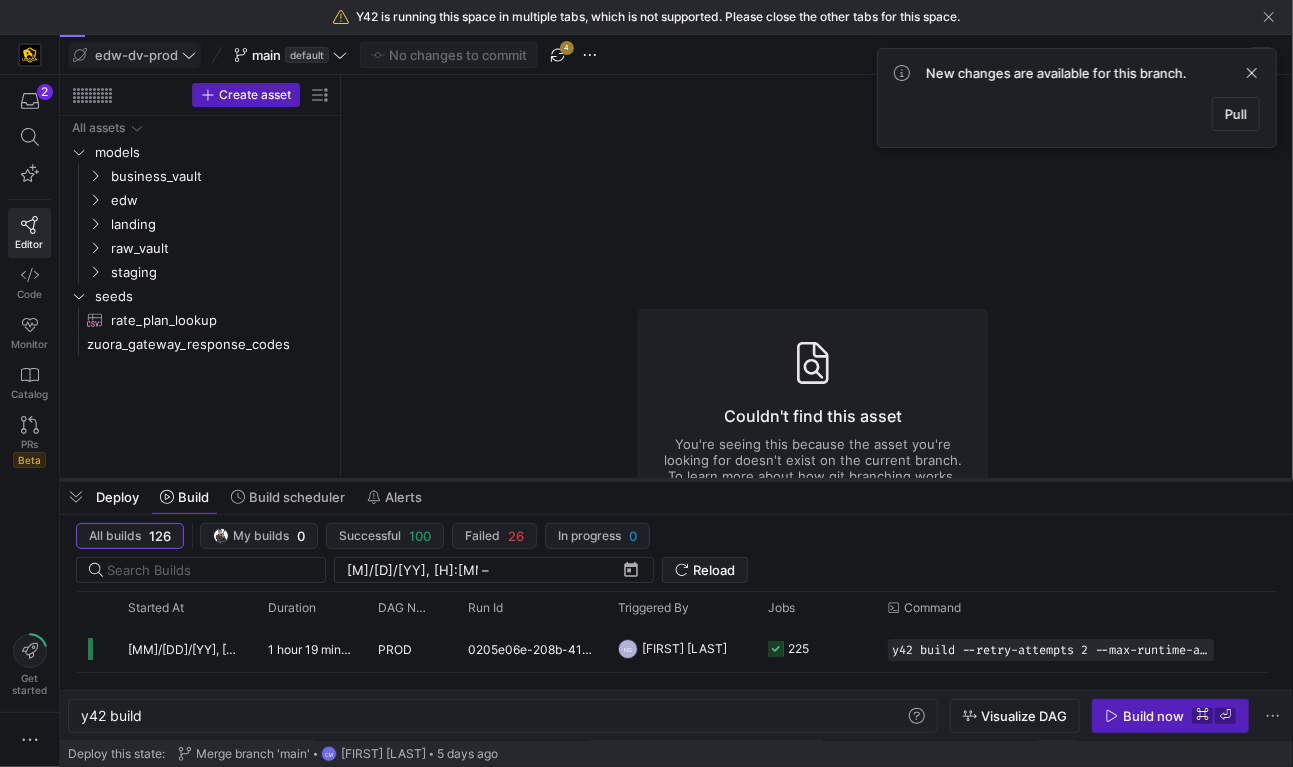 click 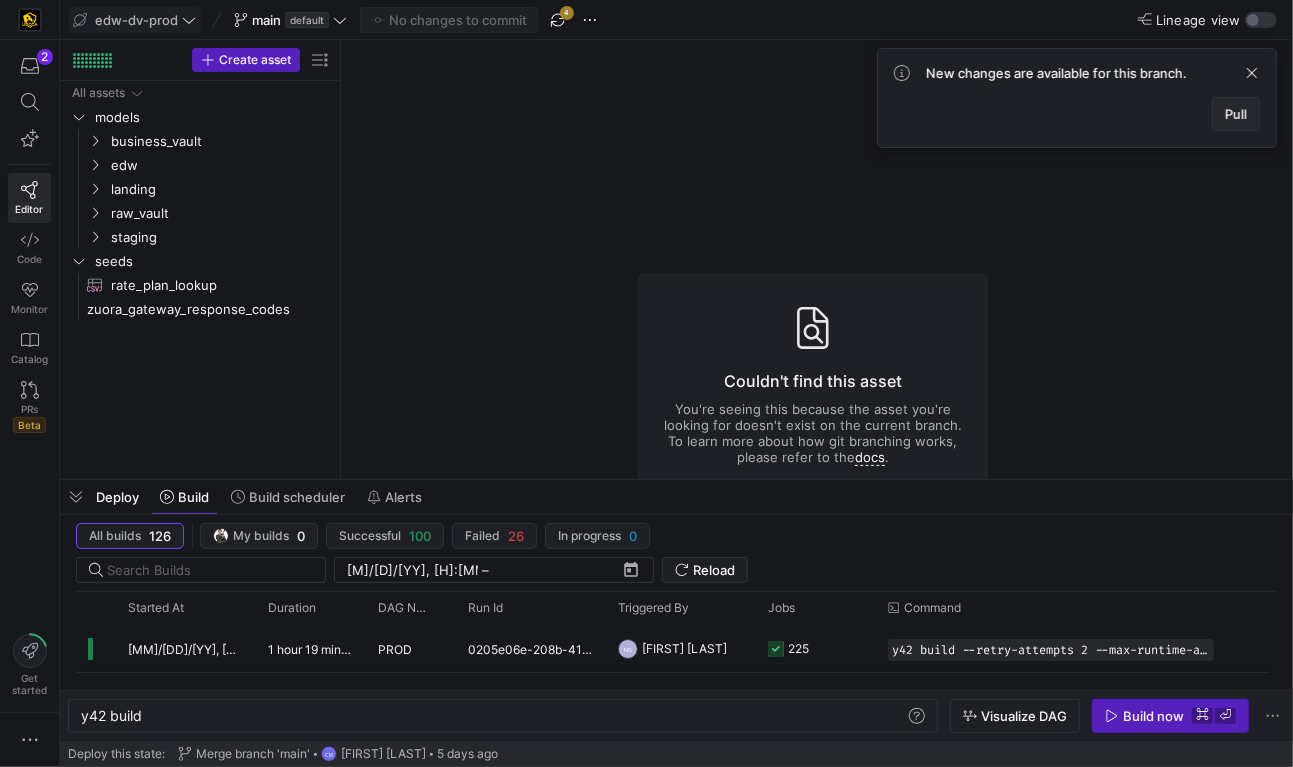 click on "Pull" 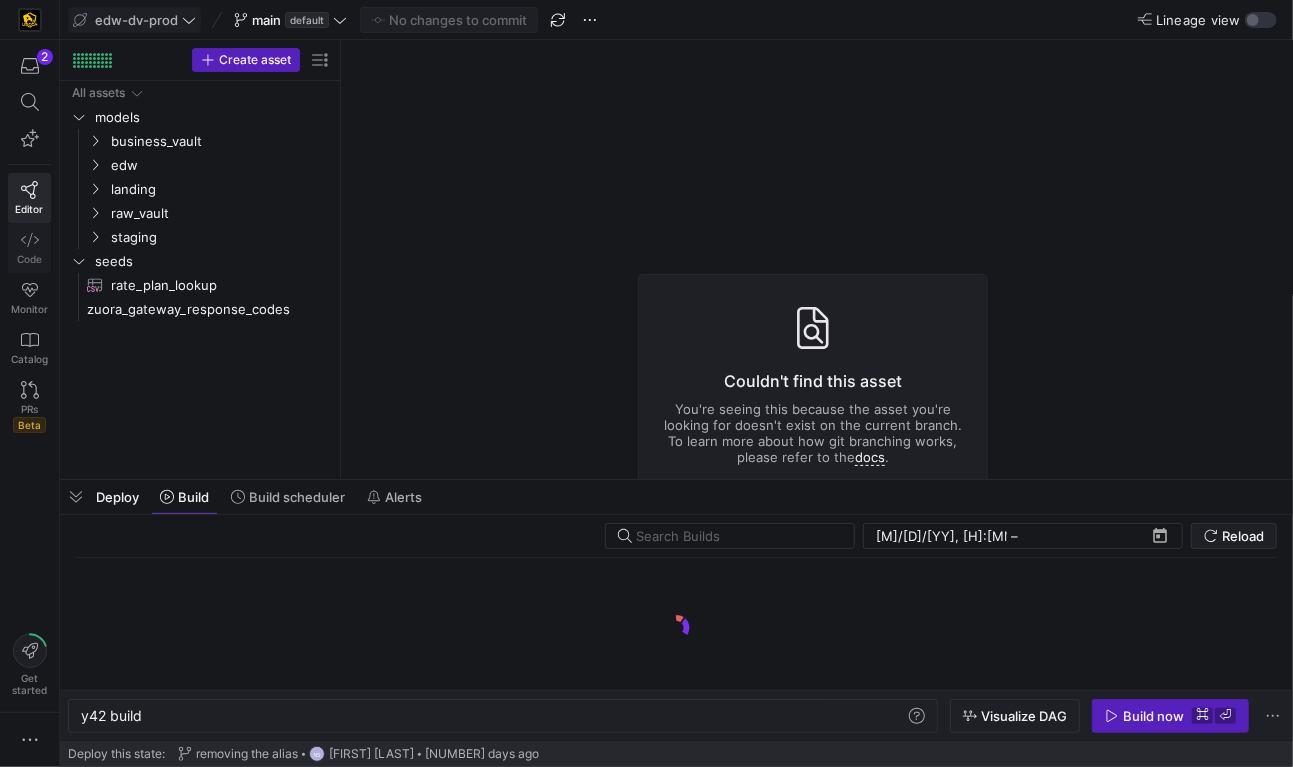 click on "Code" 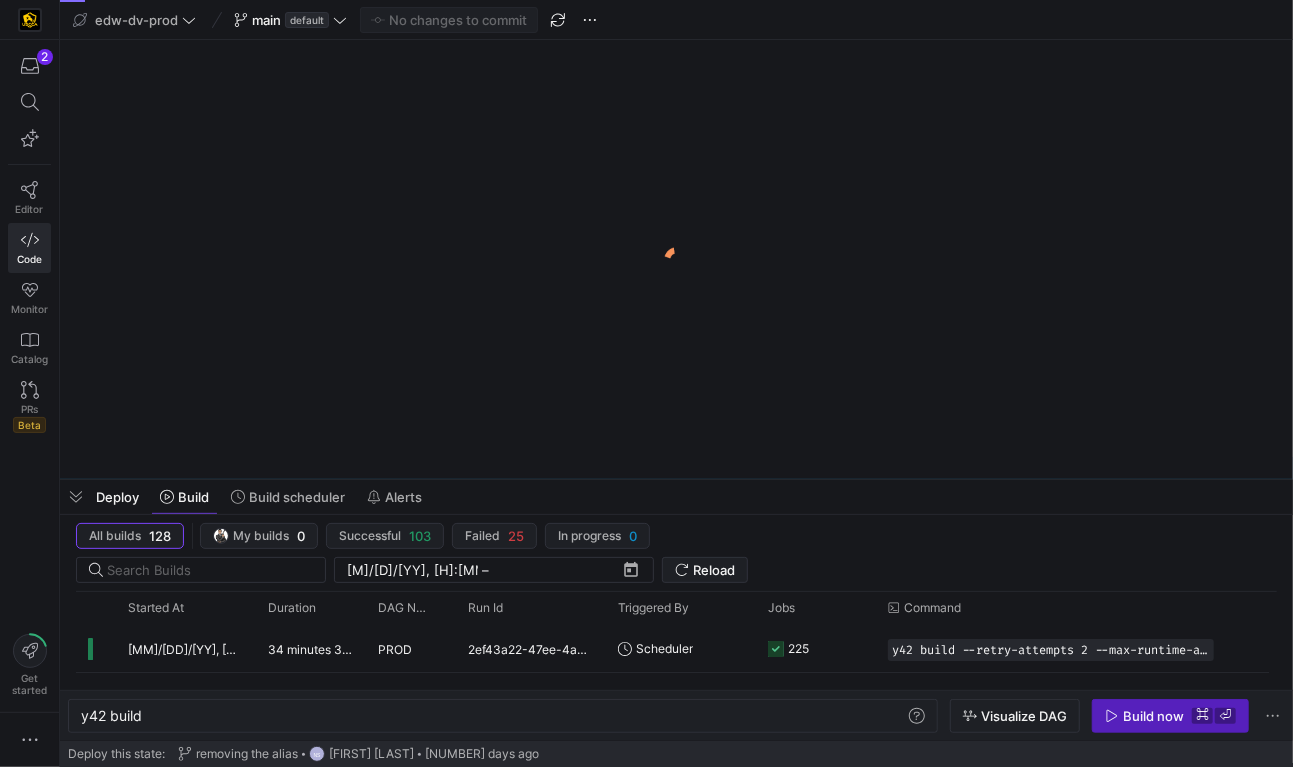 scroll, scrollTop: 0, scrollLeft: 0, axis: both 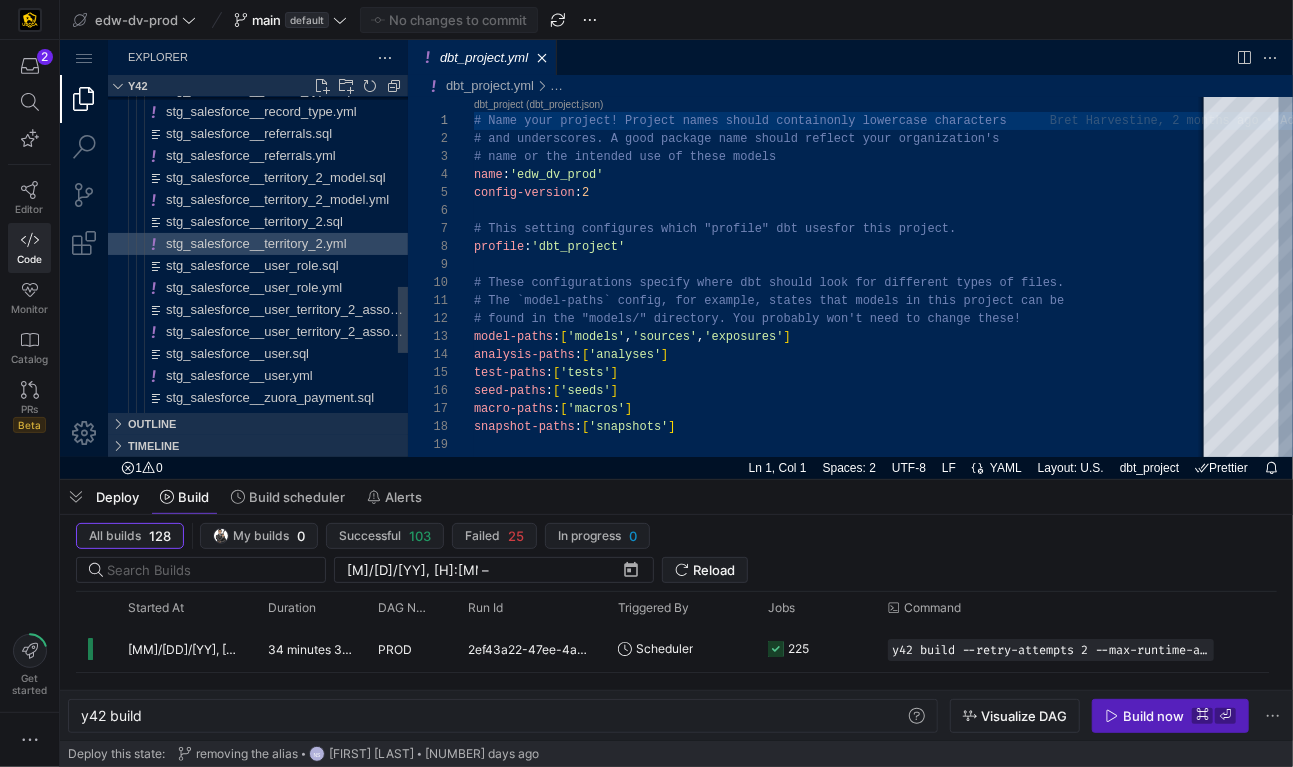 click on "stg_salesforce__territory_2.yml" at bounding box center [255, 242] 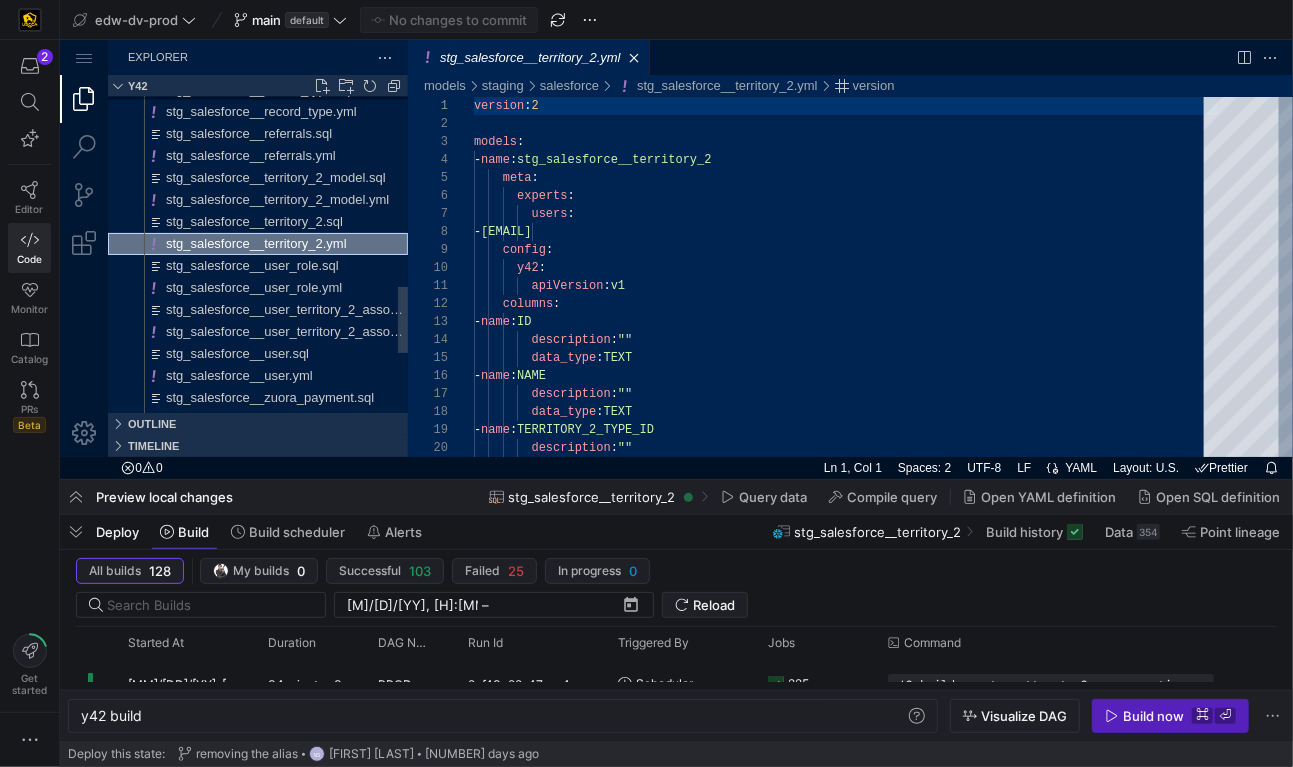 type on "y42 build -s stg_salesforce__territory_2" 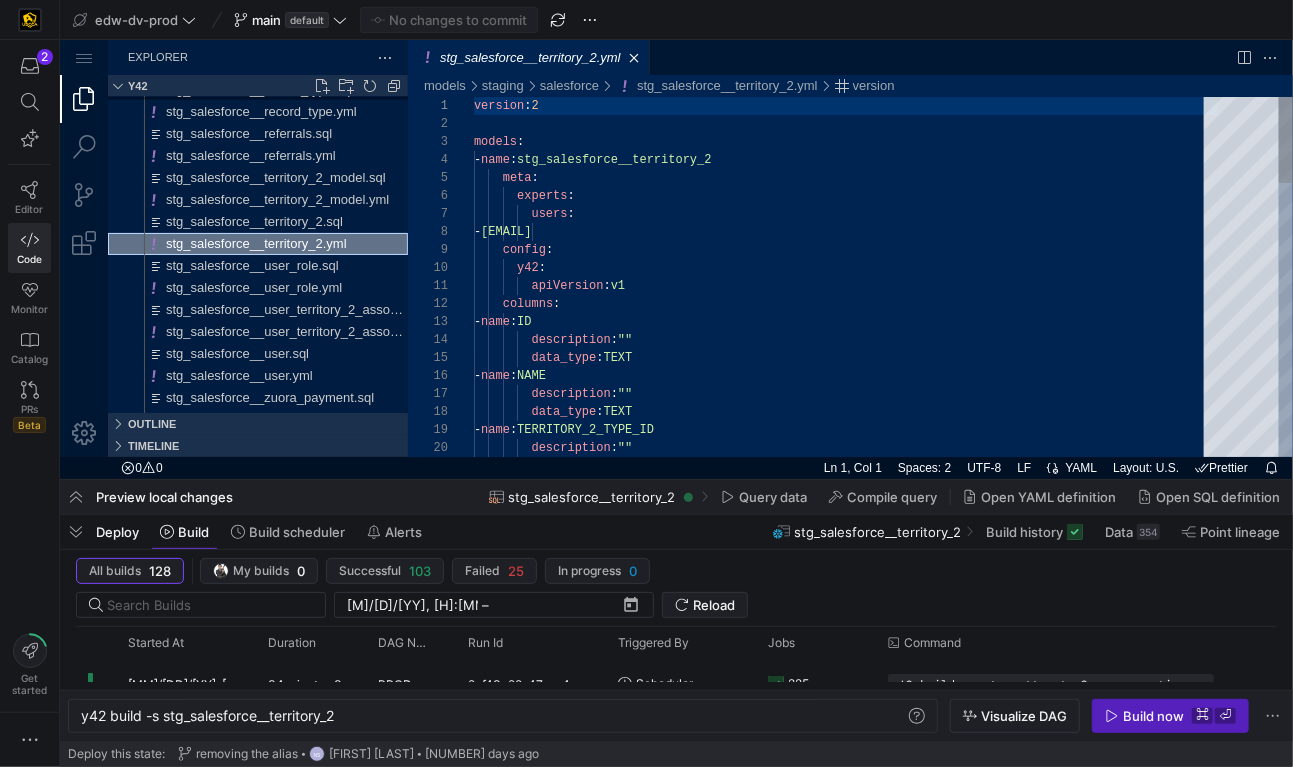 scroll, scrollTop: 0, scrollLeft: 0, axis: both 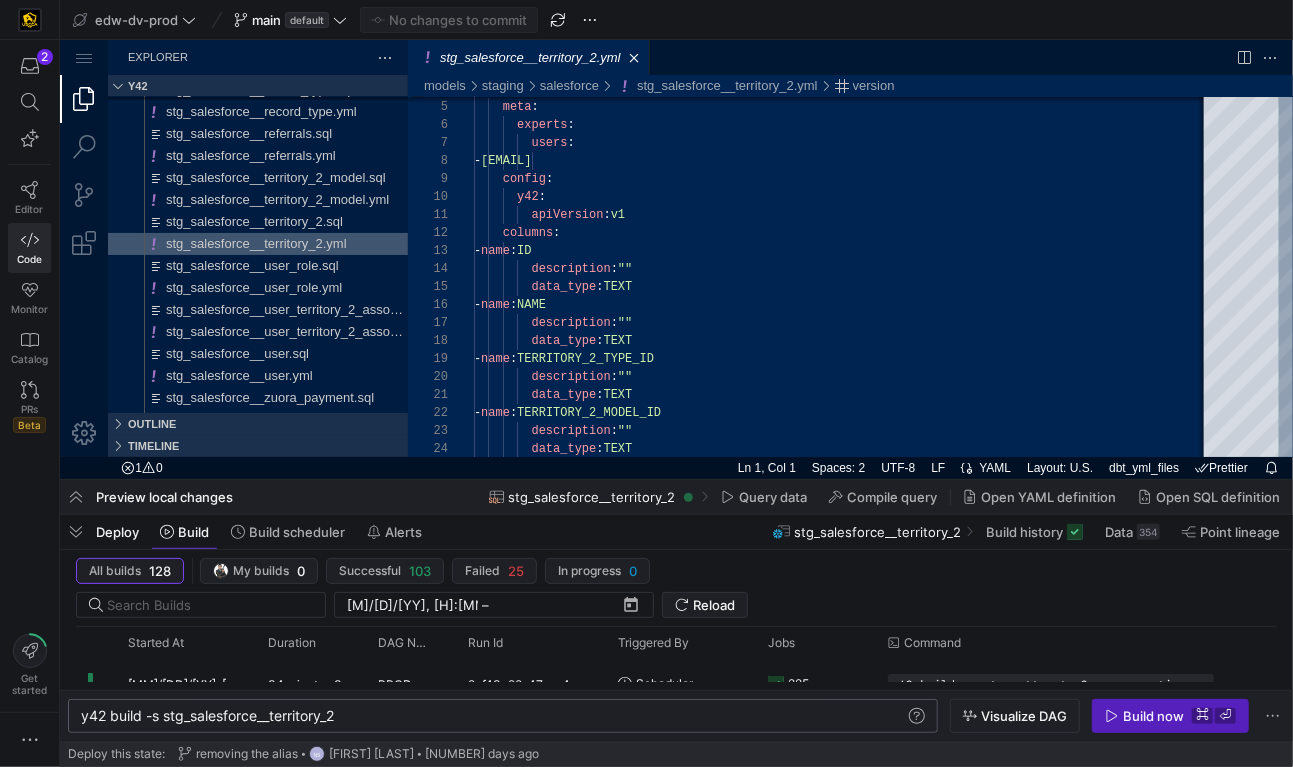 click on "y42 build -s stg_salesforce__territory_2" 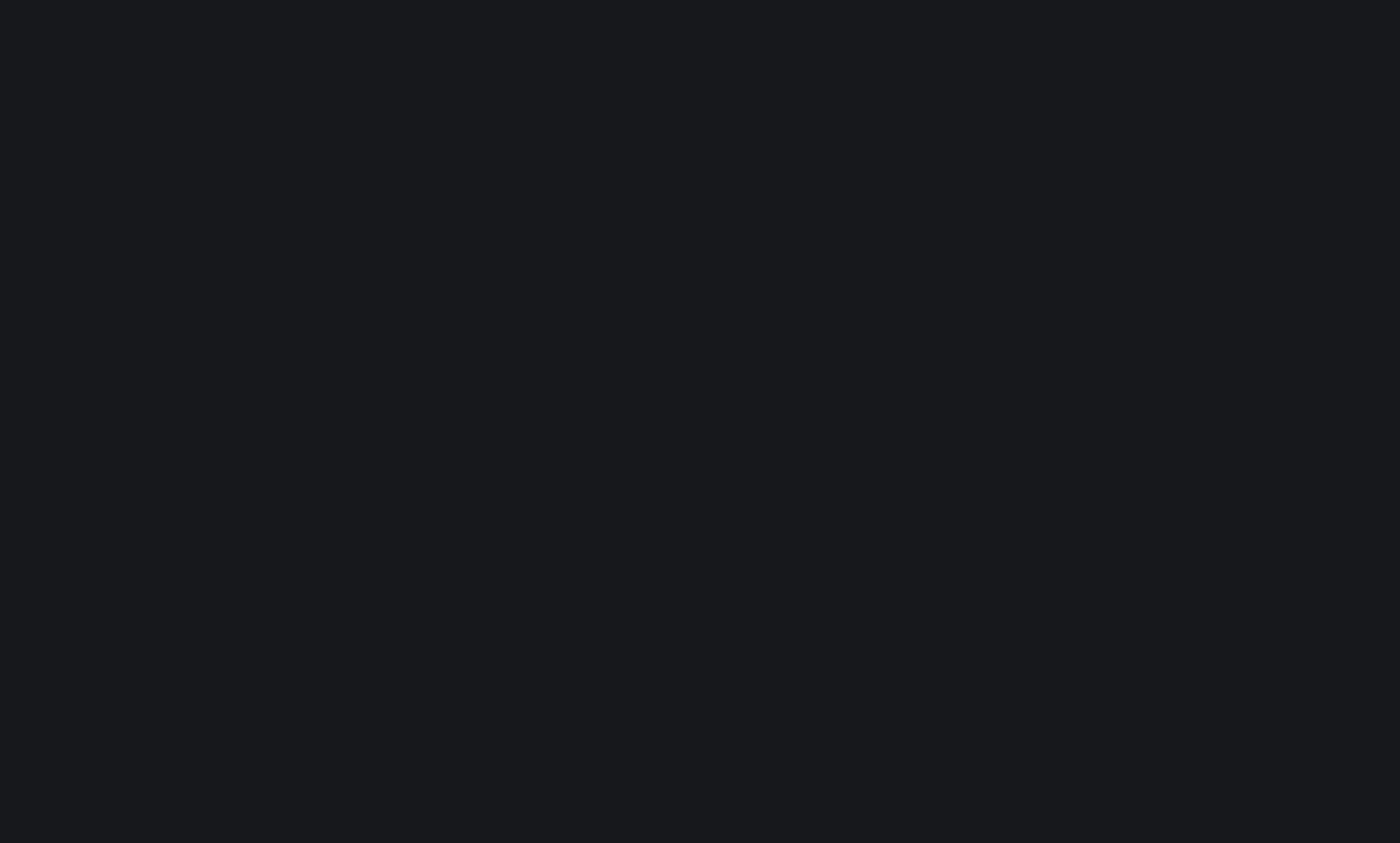 scroll, scrollTop: 0, scrollLeft: 0, axis: both 